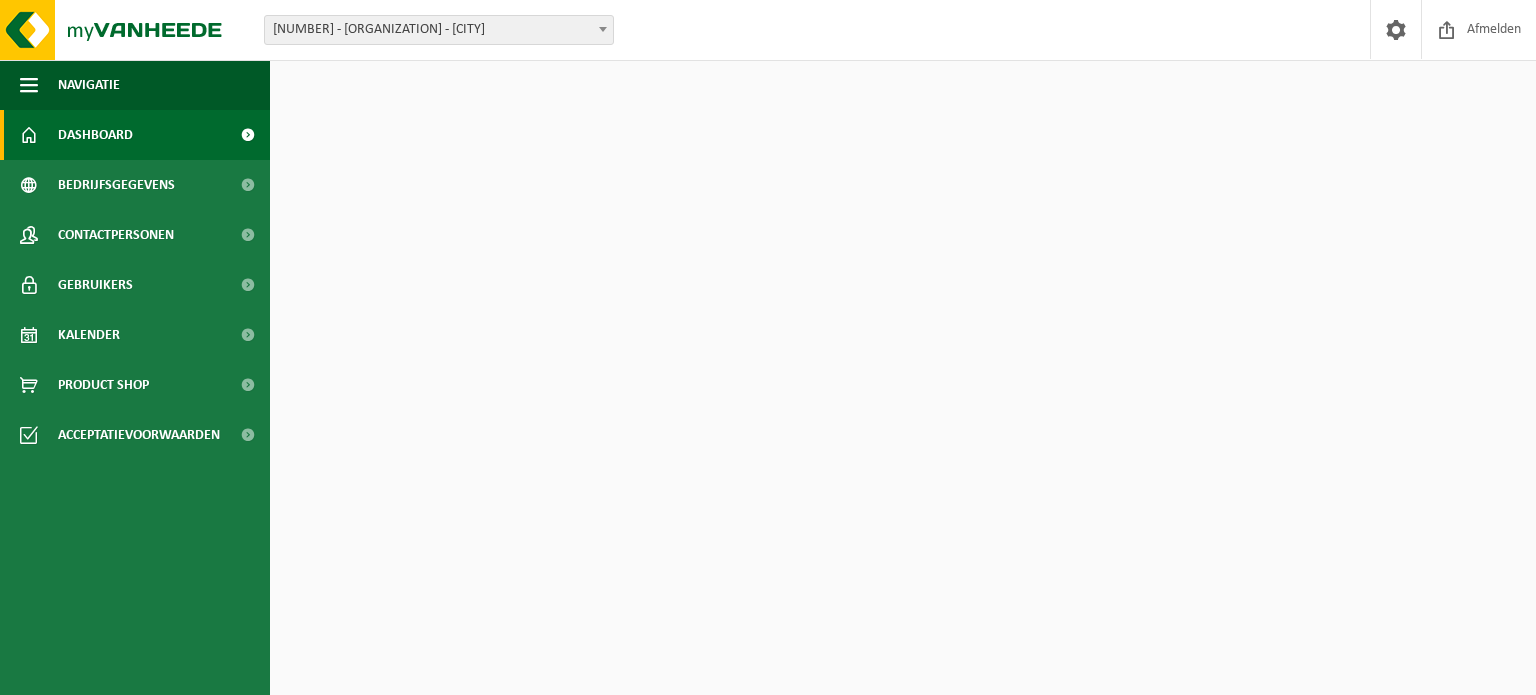 scroll, scrollTop: 0, scrollLeft: 0, axis: both 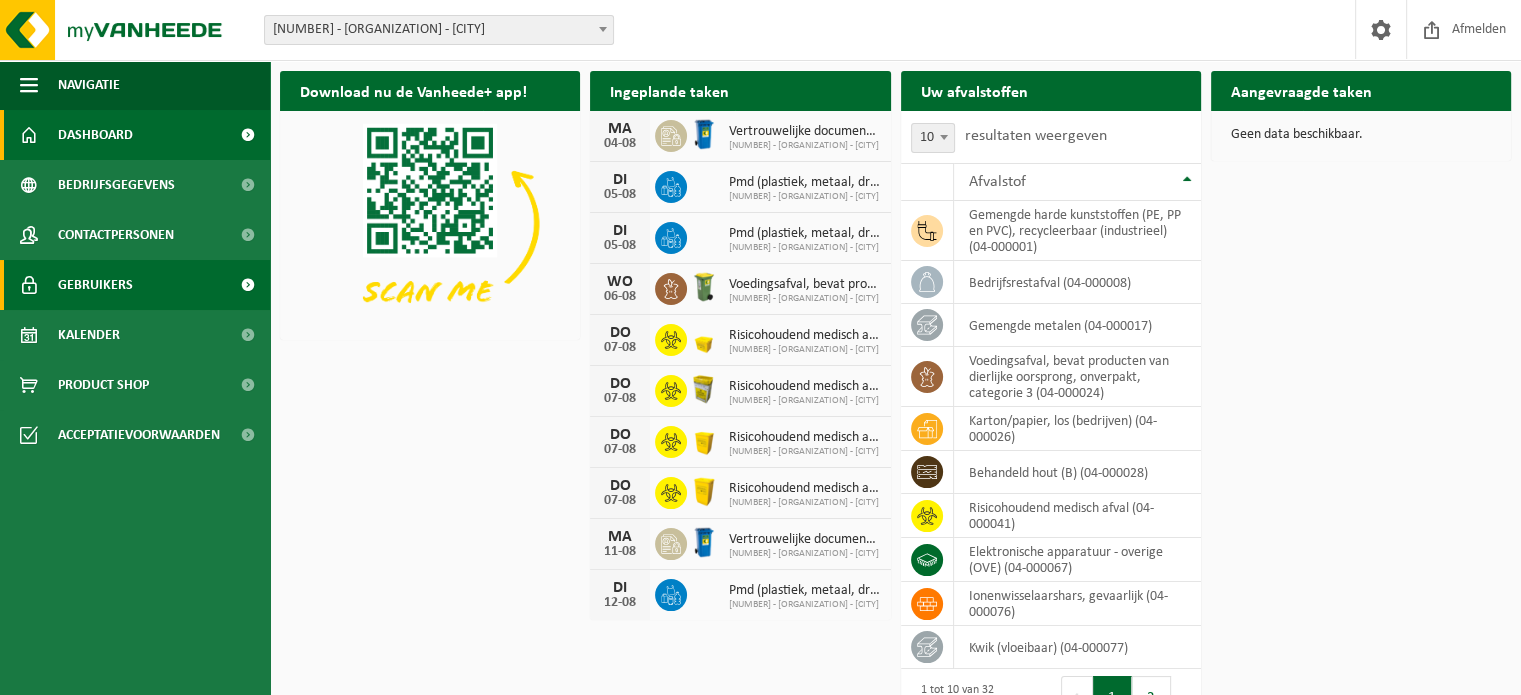 click on "Gebruikers" at bounding box center (95, 285) 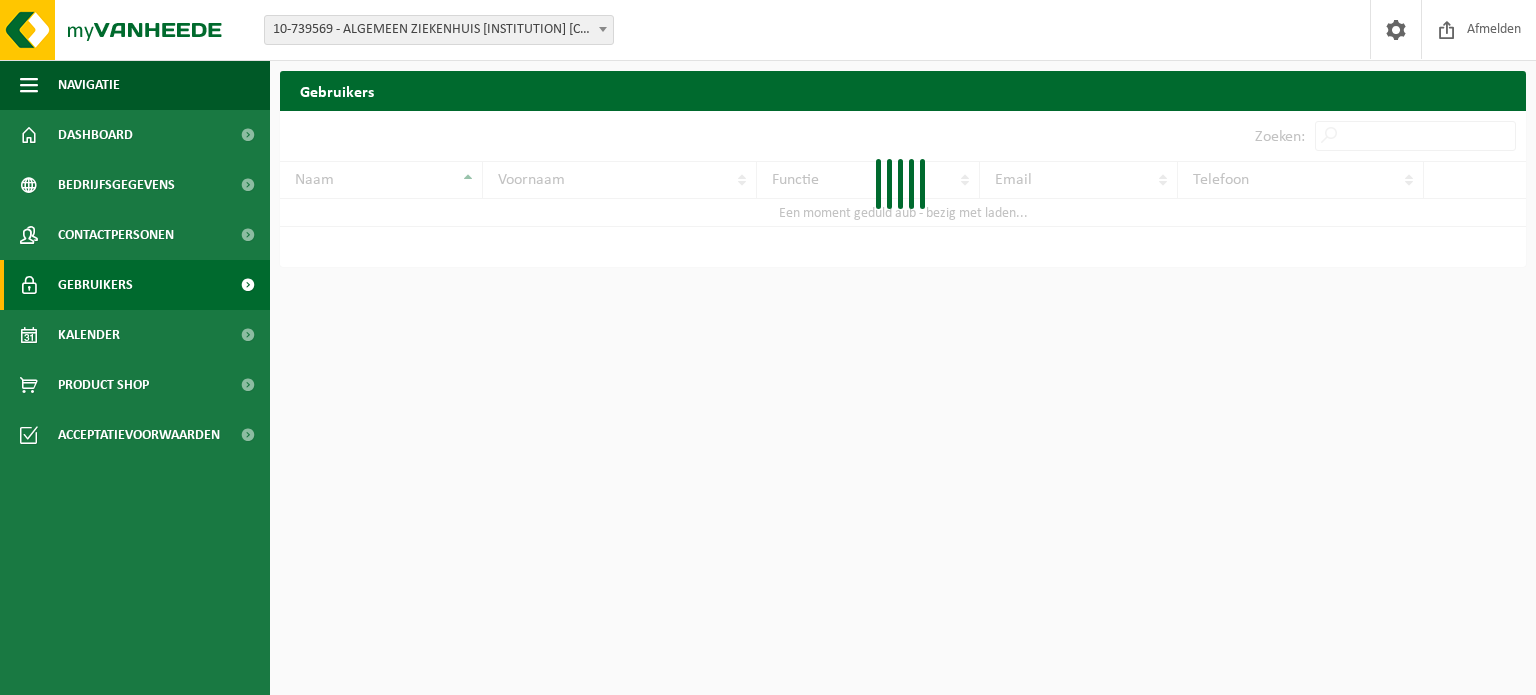 scroll, scrollTop: 0, scrollLeft: 0, axis: both 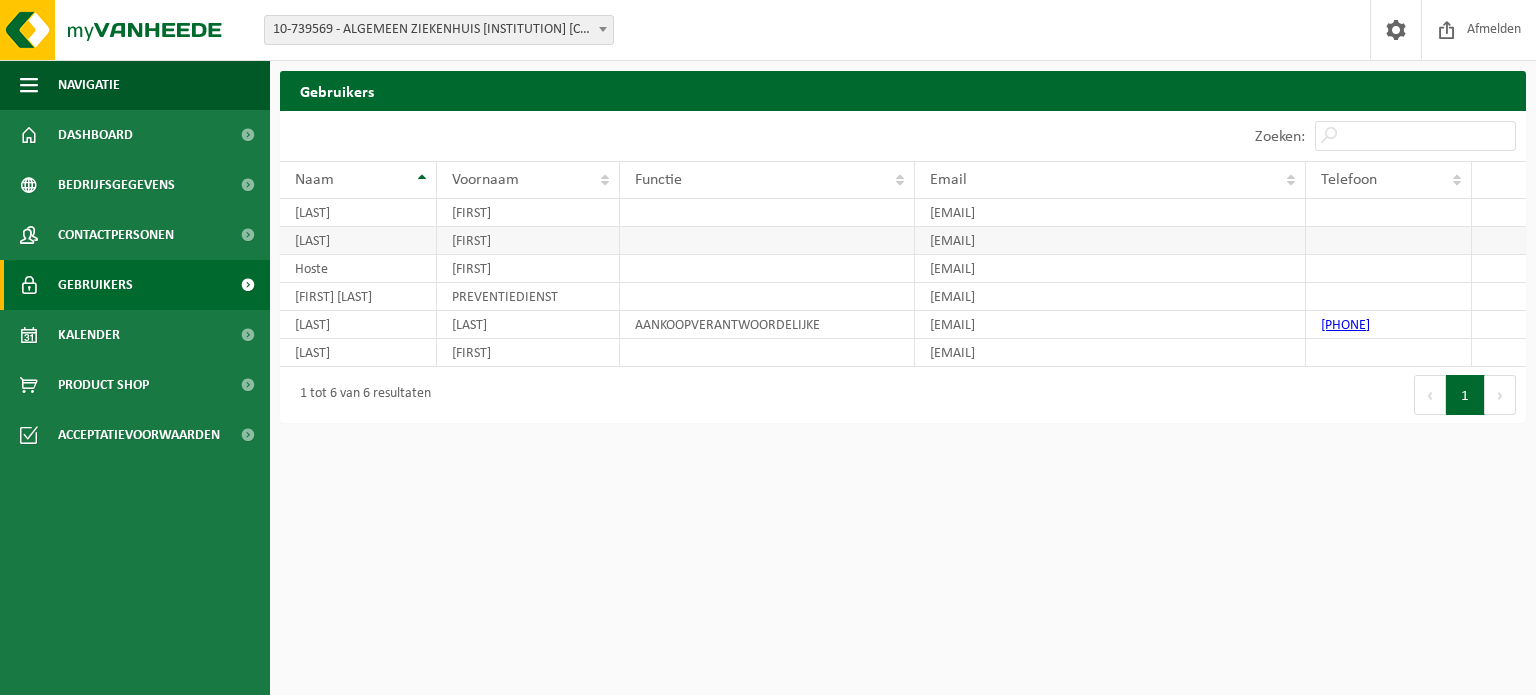 click on "clusterverantwoordelijken@janpalfijngent.be" at bounding box center (1111, 241) 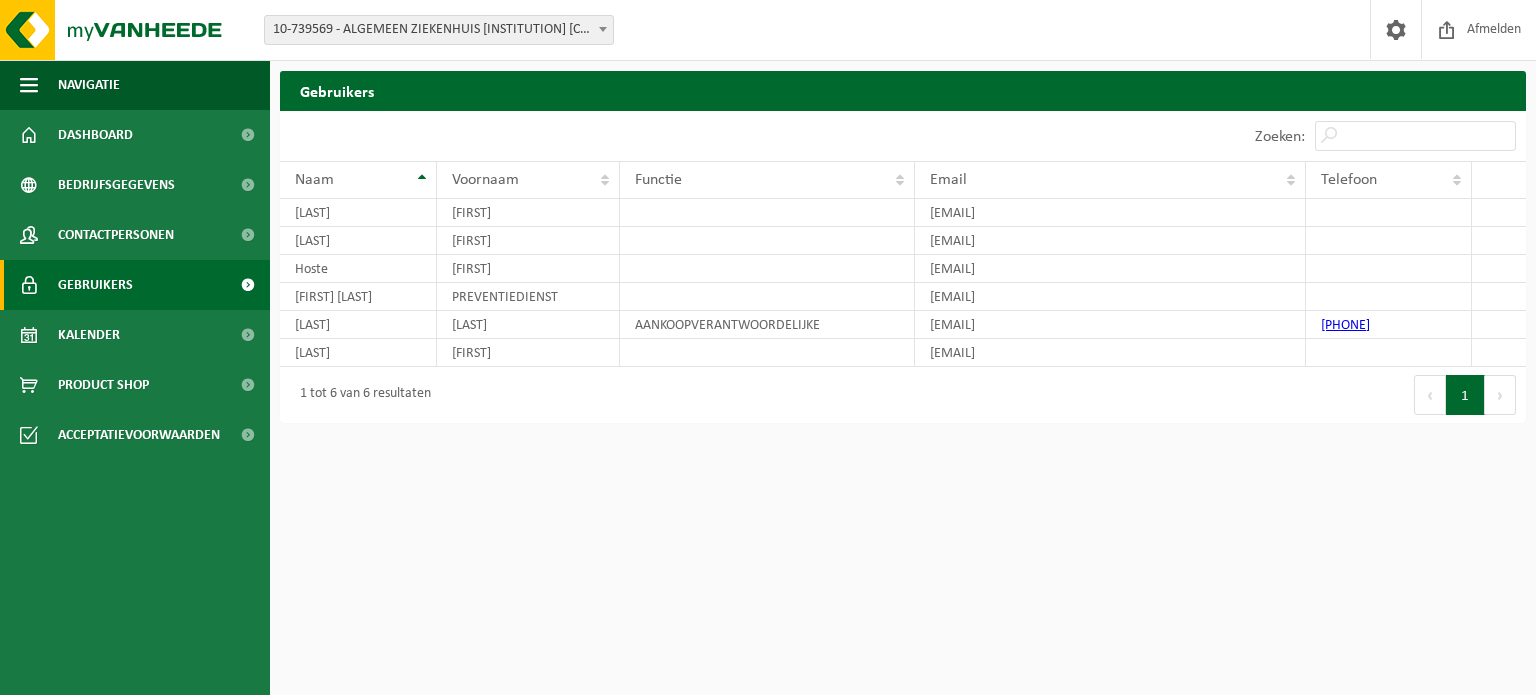 click on "Vestiging:       10-739569 - ALGEMEEN ZIEKENHUIS JAN PALFIJN GENT AV - GENT   10-739569 - ALGEMEEN ZIEKENHUIS JAN PALFIJN GENT AV - GENT          Welkom  Tatjana De Vlieger               Afmelden                     Navigatie                       Afmelden                 Dashboard               Bedrijfsgegevens               Contactpersonen               Gebruikers               Kalender               Product Shop               Acceptatievoorwaarden                                       Gebruikers                      Even geduld.  Door de grote hoeveelheid gegevens duurt het laden even.      10 25 50 100 10  resultaten weergeven Zoeken:     Naam Voornaam Functie Email Telefoon   De Landsheere Isabel isabel.delandsheere@janpalfijngent.be De Vlieger Tatjana clusterverantwoordelijken@janpalfijngent.be Hoste Claudia claudia.hoste@janpalfijngent.be JAN PALFIJN PREVENTIEDIENST preventie@janpalfijngent.be MESTDACH WOUT AANKOOPVERANTWOORDELIJKE wout.mestdach@janpalfijngent.be +32 92 24 70 63   1" at bounding box center (768, 347) 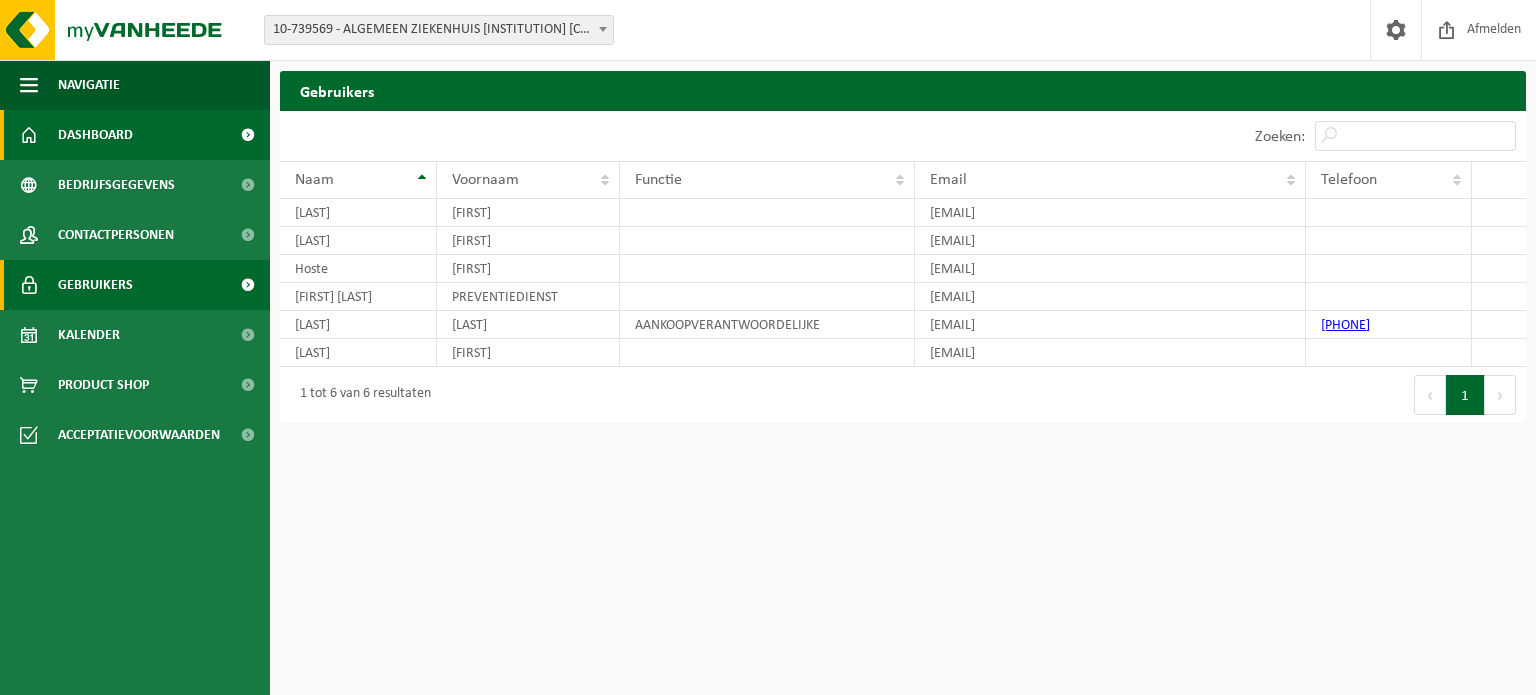 click on "Dashboard" at bounding box center [135, 135] 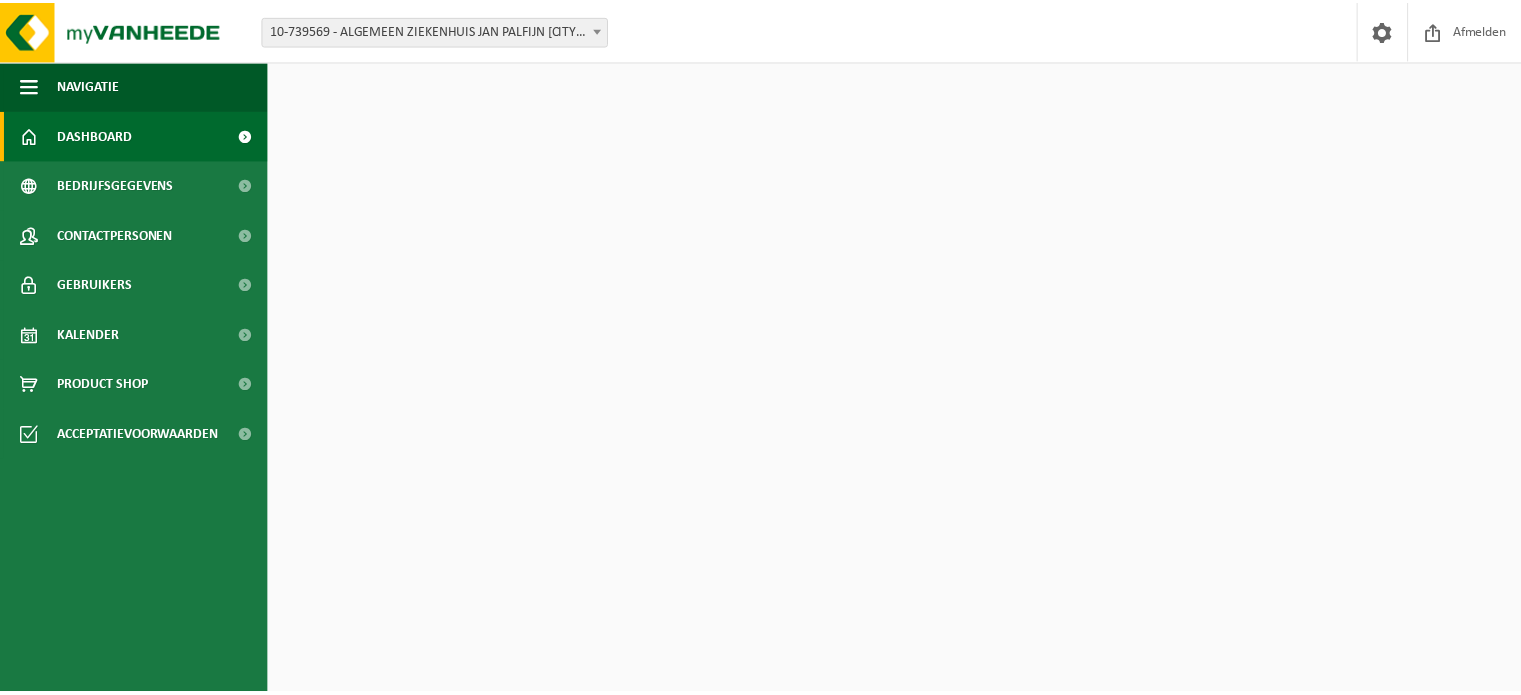 scroll, scrollTop: 0, scrollLeft: 0, axis: both 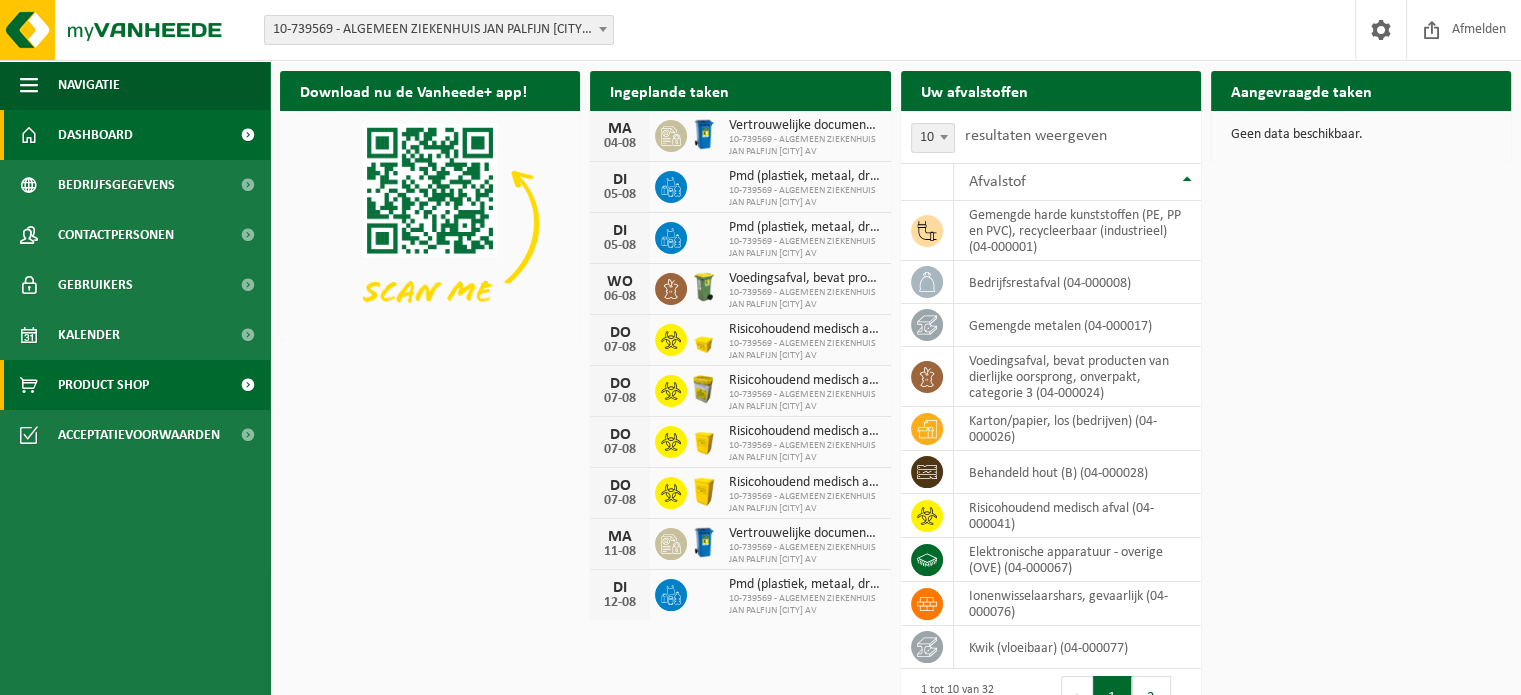 click on "Product Shop" at bounding box center [103, 385] 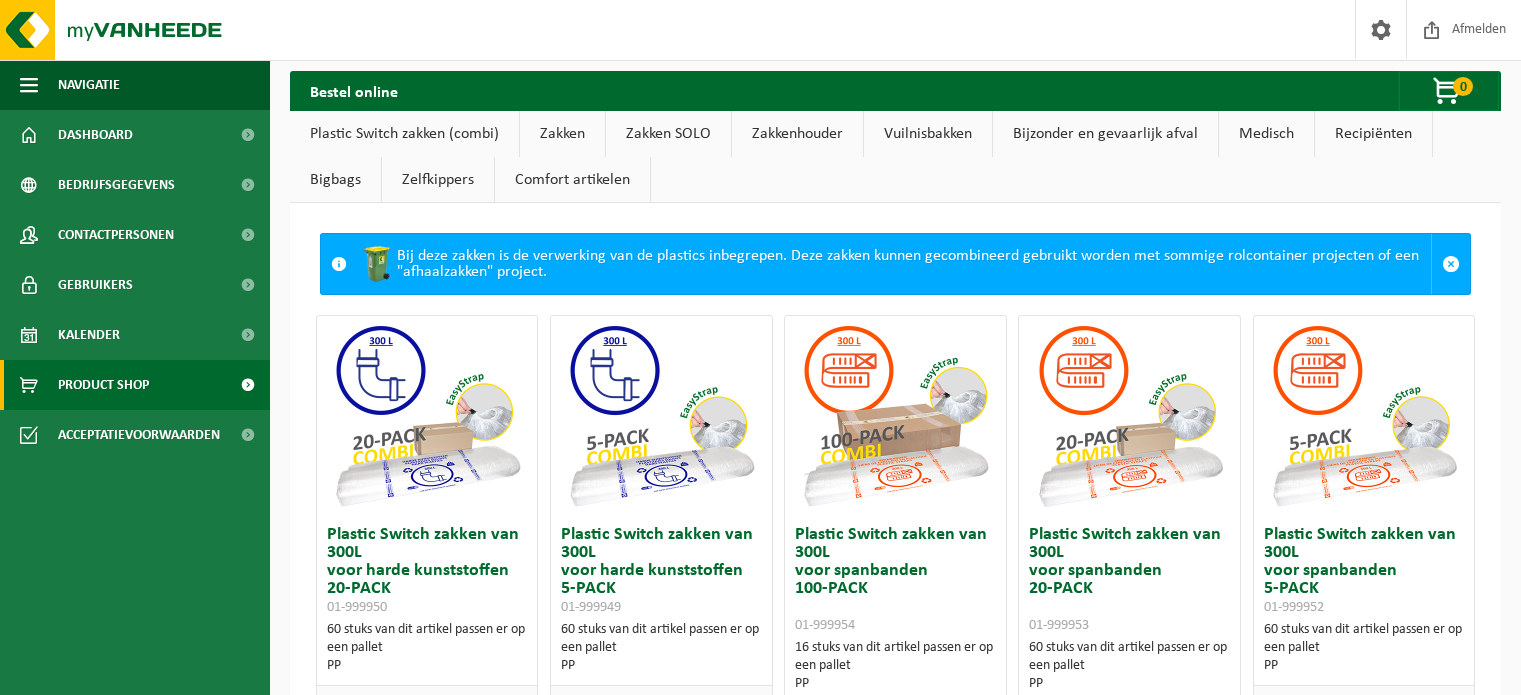 scroll, scrollTop: 0, scrollLeft: 0, axis: both 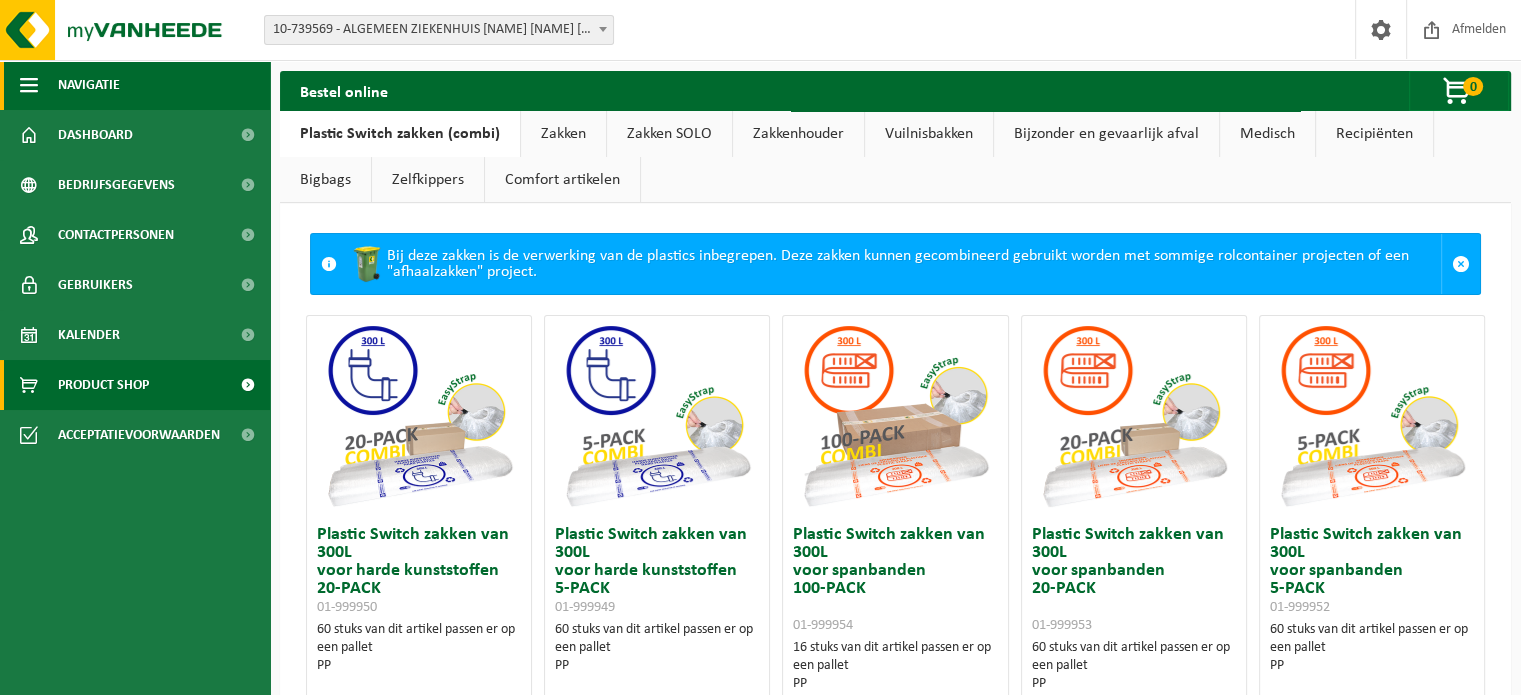 click on "Navigatie" at bounding box center (135, 85) 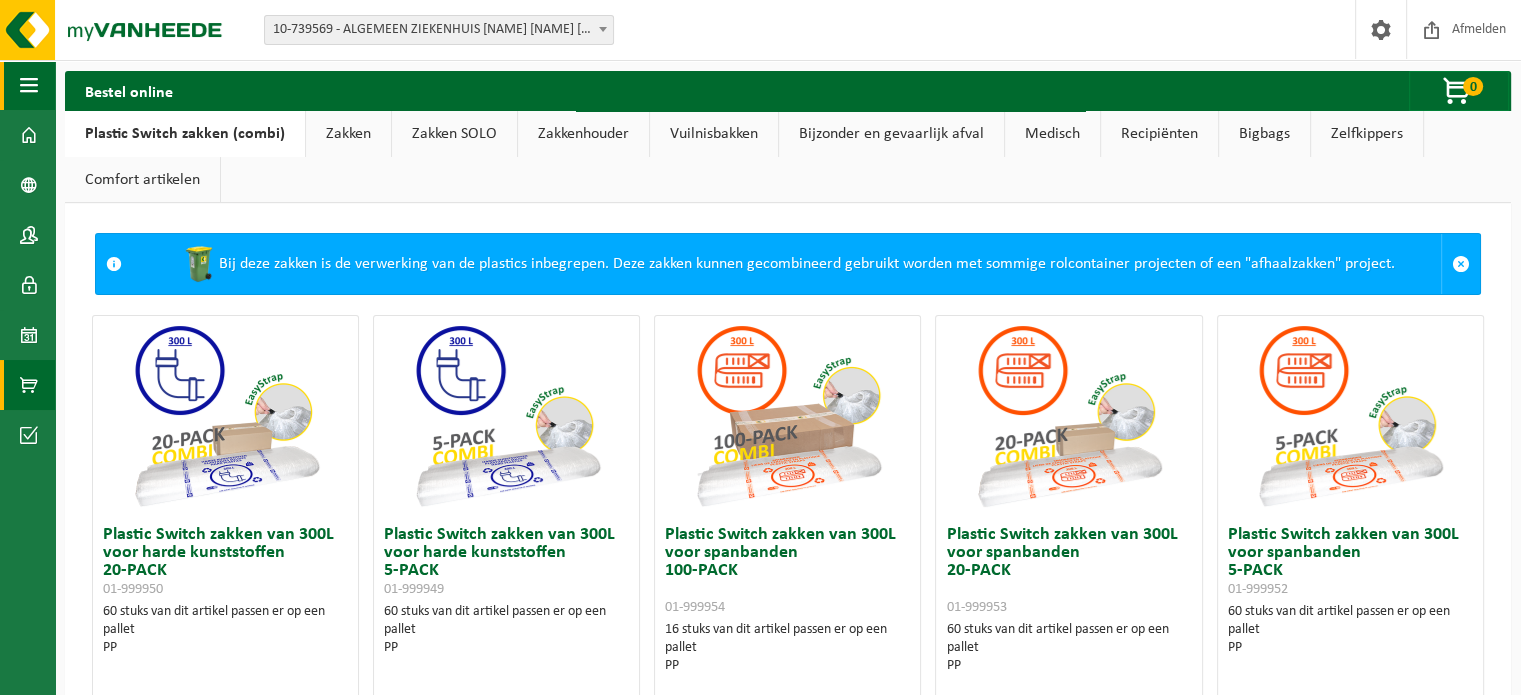 click at bounding box center (29, 85) 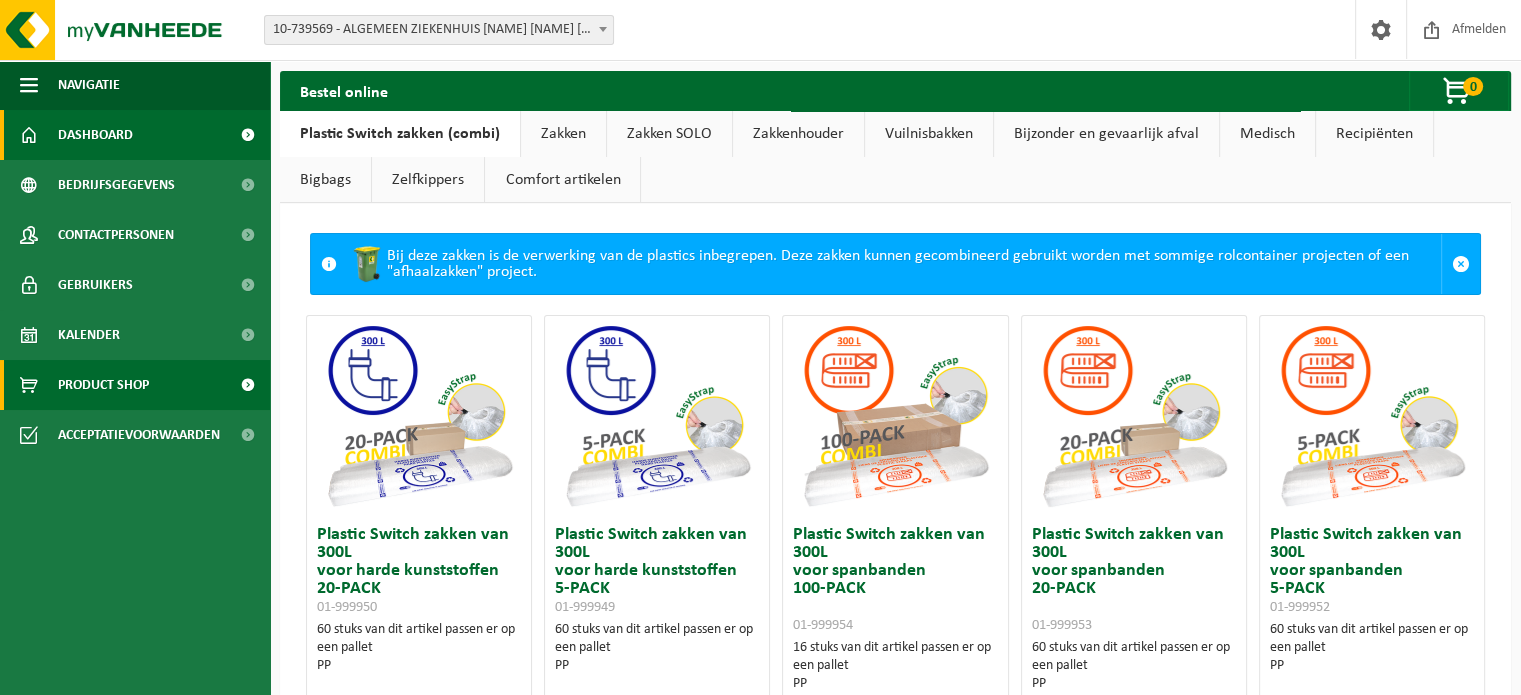 click on "Dashboard" at bounding box center (95, 135) 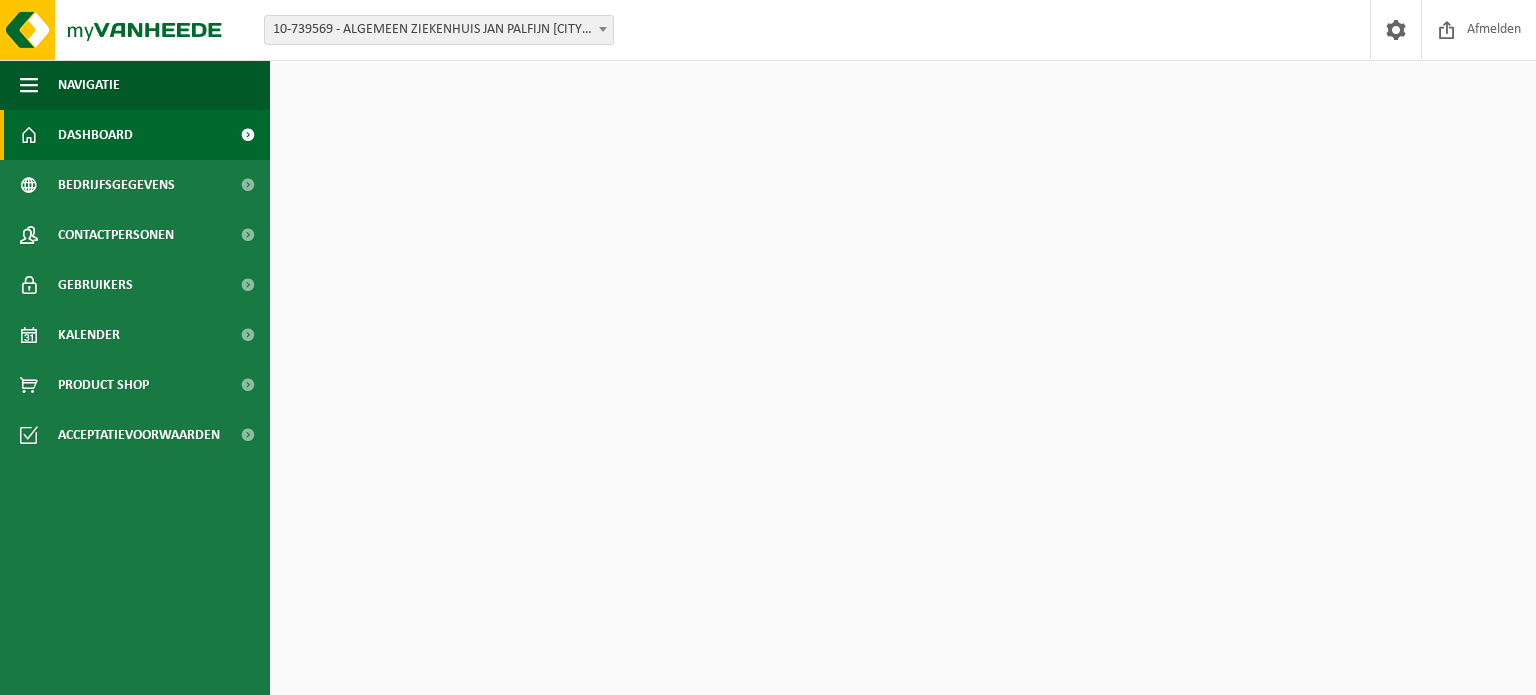 scroll, scrollTop: 0, scrollLeft: 0, axis: both 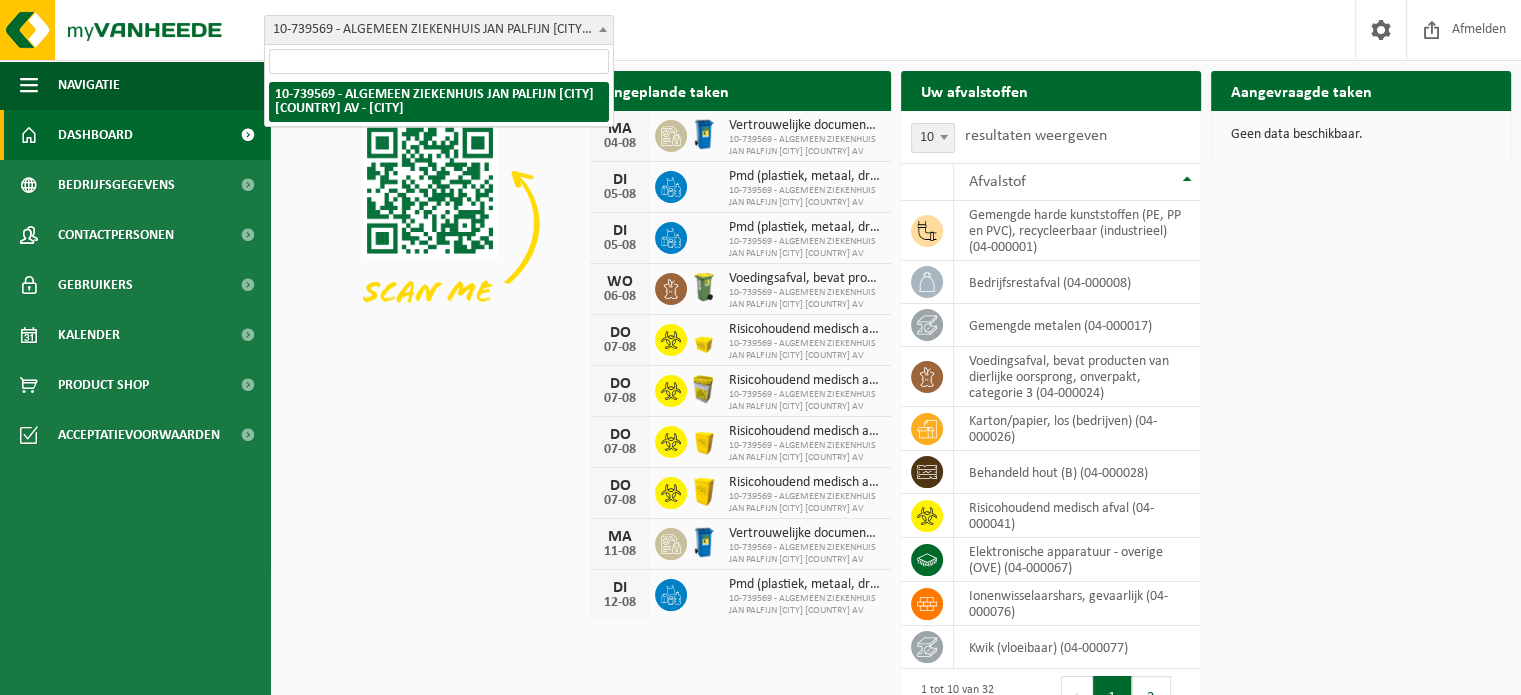 click at bounding box center [603, 29] 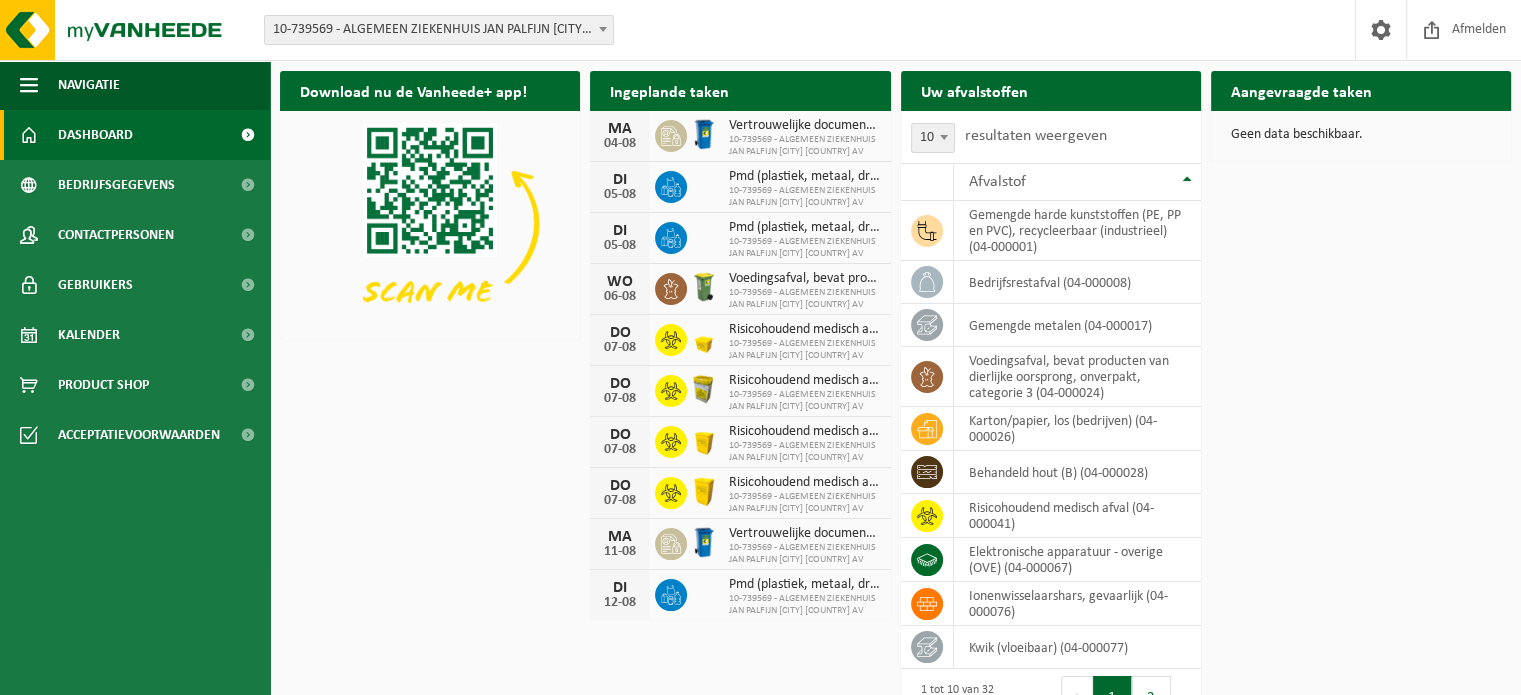 click at bounding box center [603, 29] 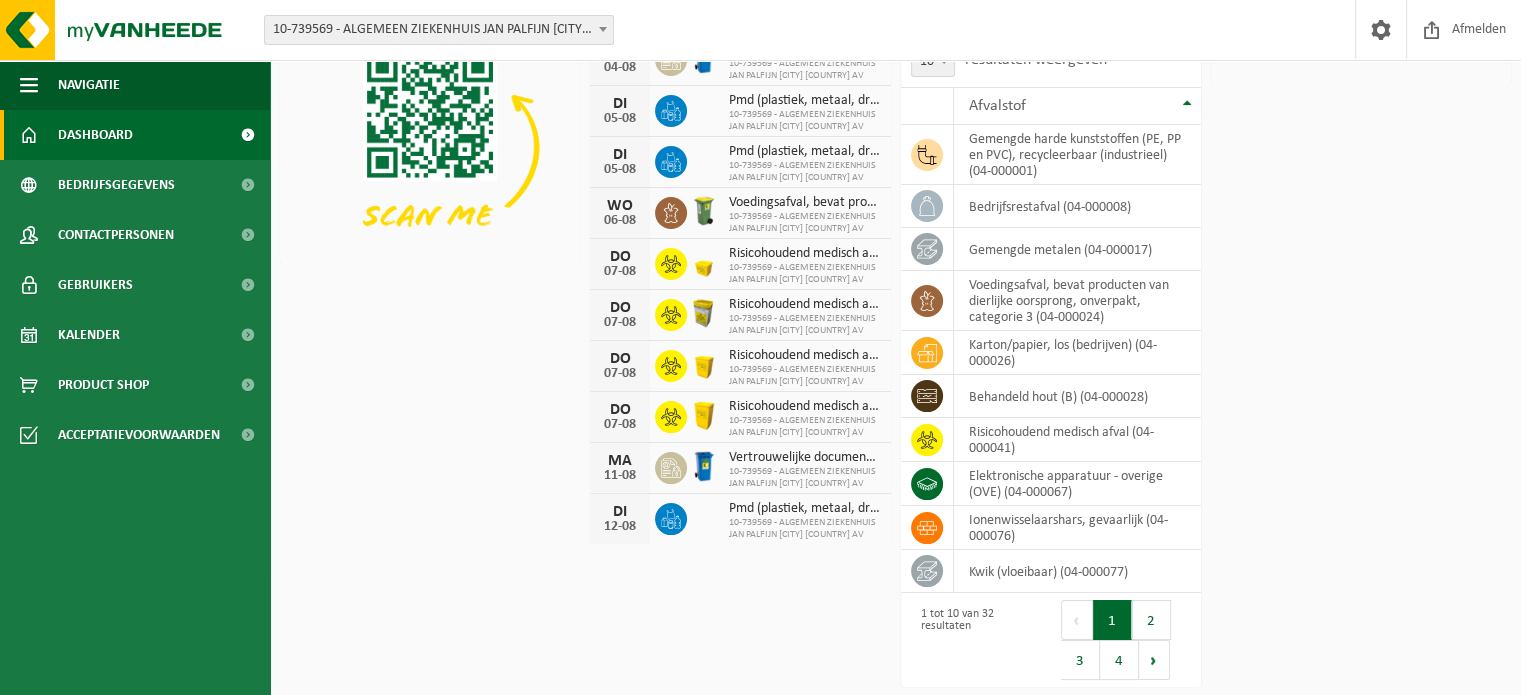 scroll, scrollTop: 0, scrollLeft: 0, axis: both 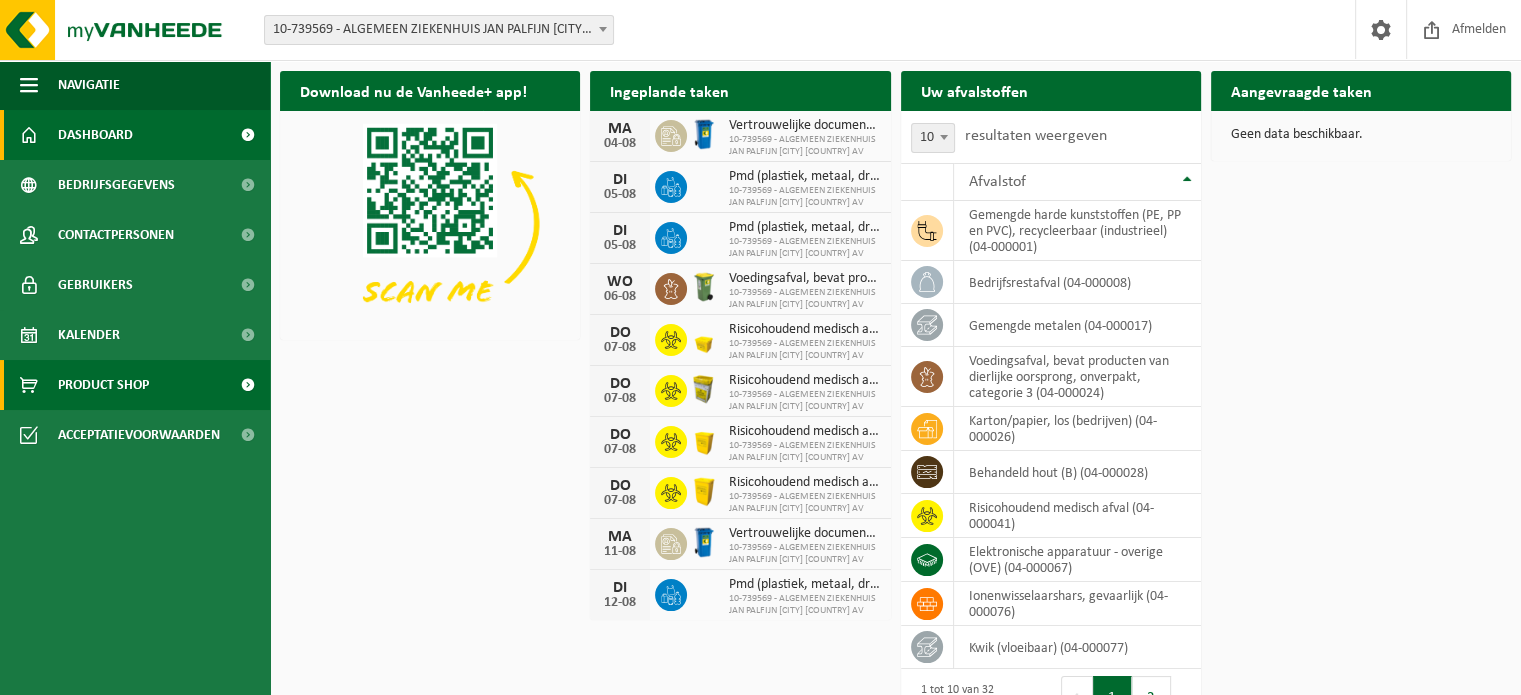 click at bounding box center (247, 385) 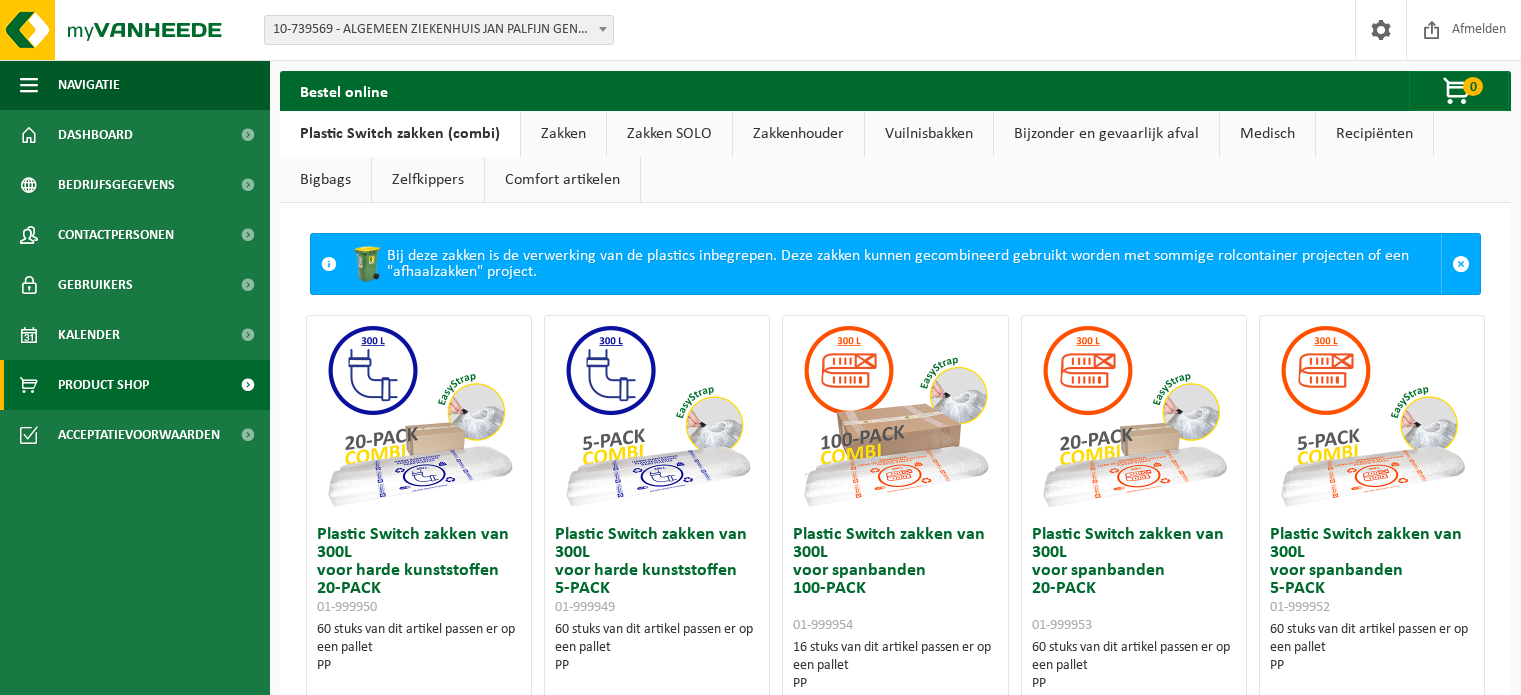 scroll, scrollTop: 0, scrollLeft: 0, axis: both 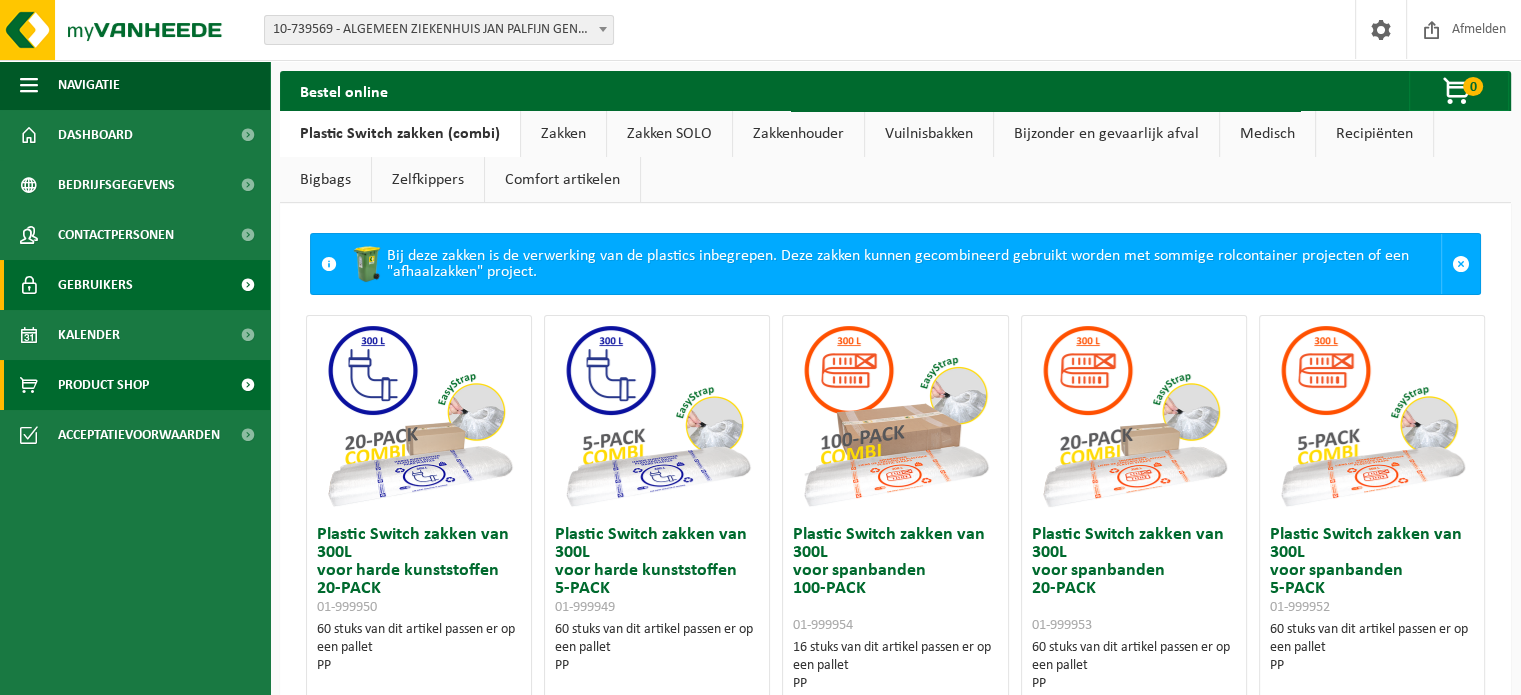 click on "Gebruikers" at bounding box center (95, 285) 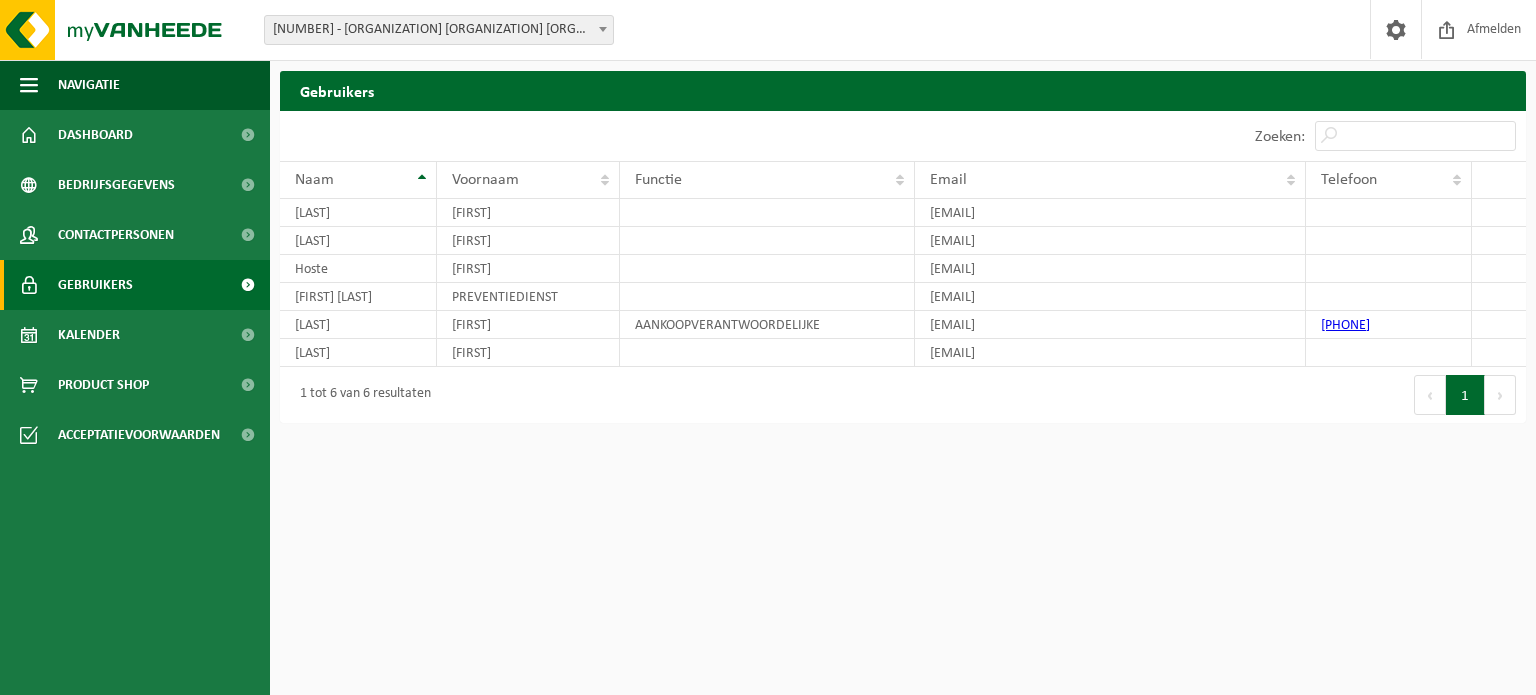 scroll, scrollTop: 0, scrollLeft: 0, axis: both 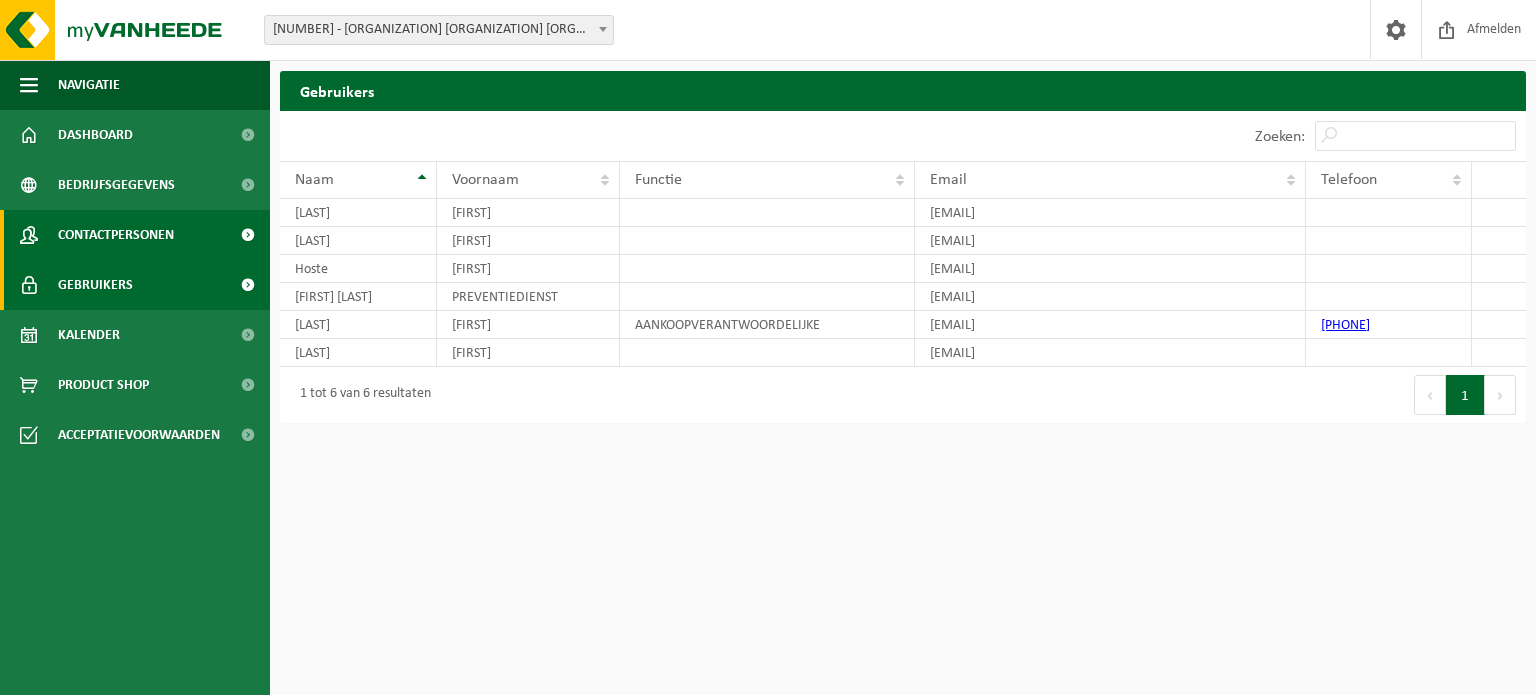 click on "Contactpersonen" at bounding box center [116, 235] 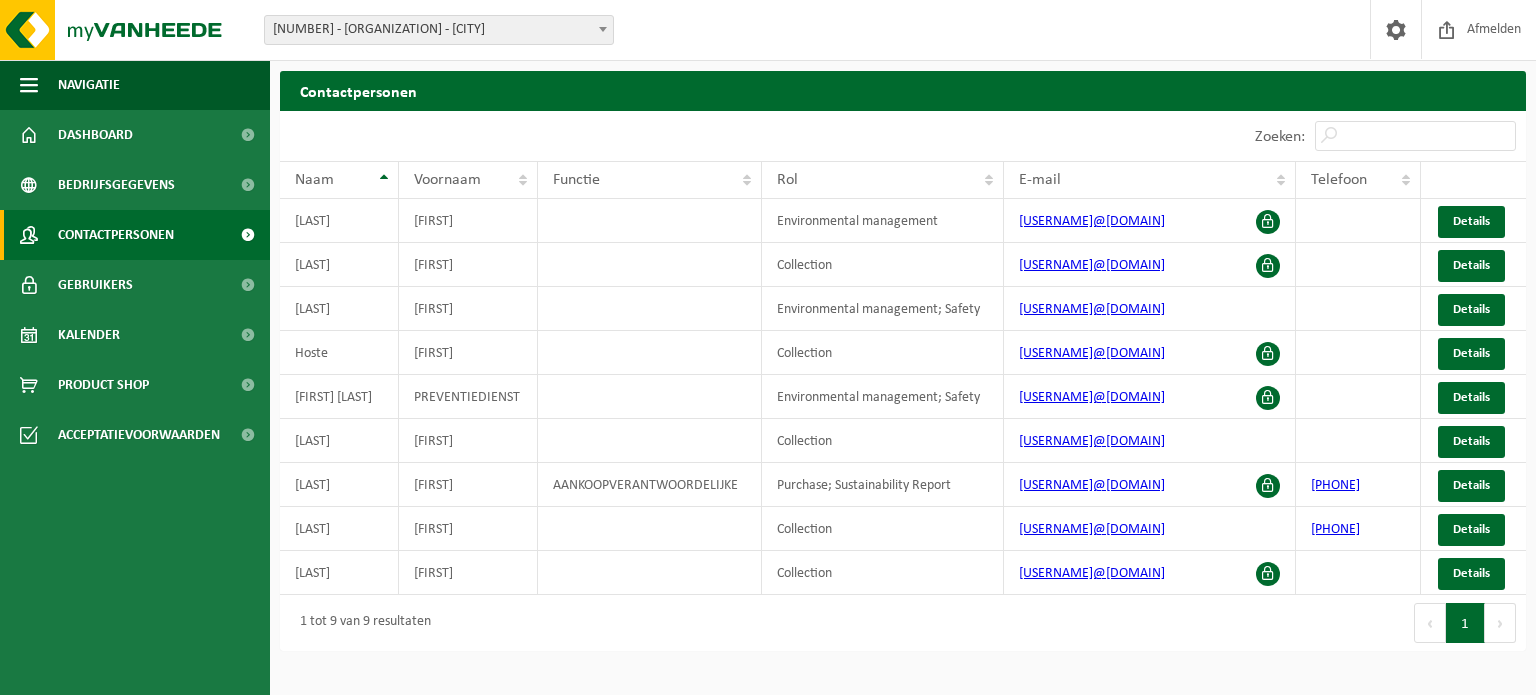 scroll, scrollTop: 0, scrollLeft: 0, axis: both 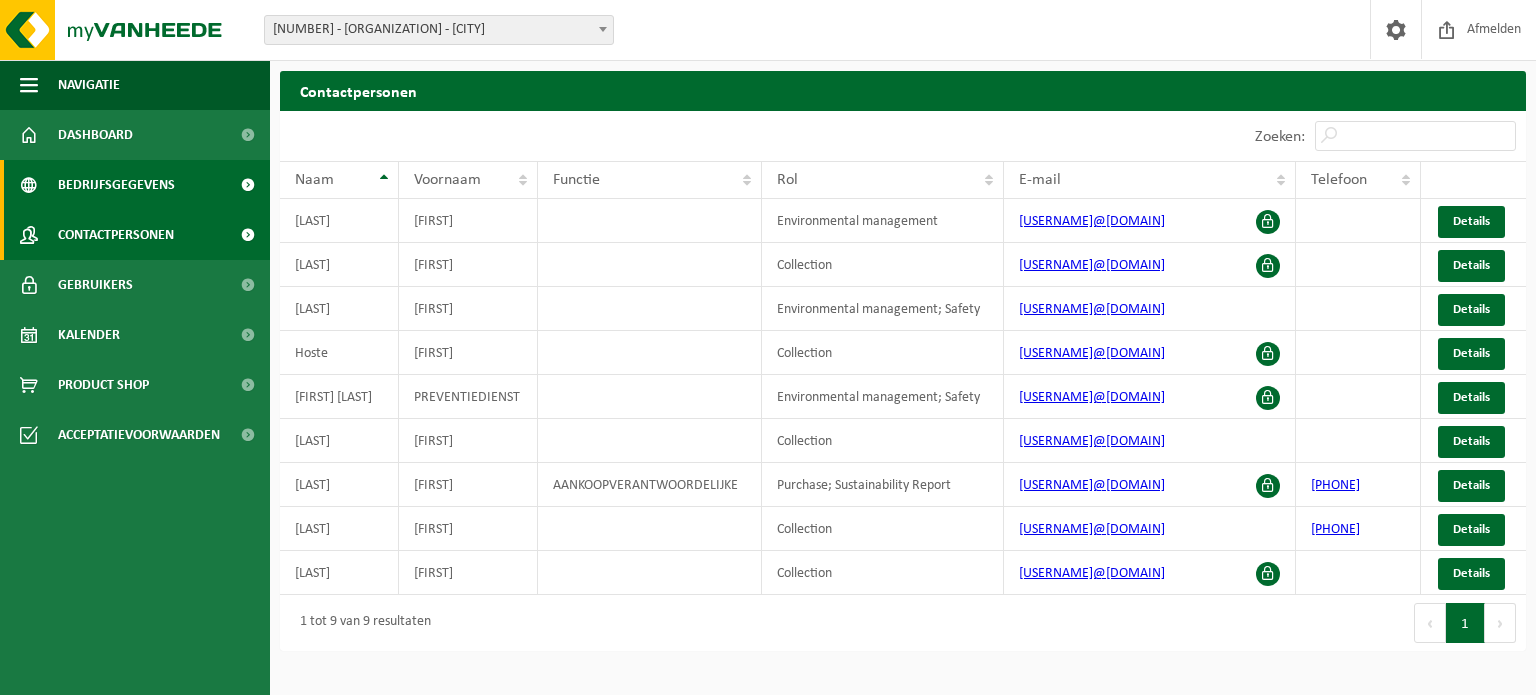 click on "Bedrijfsgegevens" at bounding box center [116, 185] 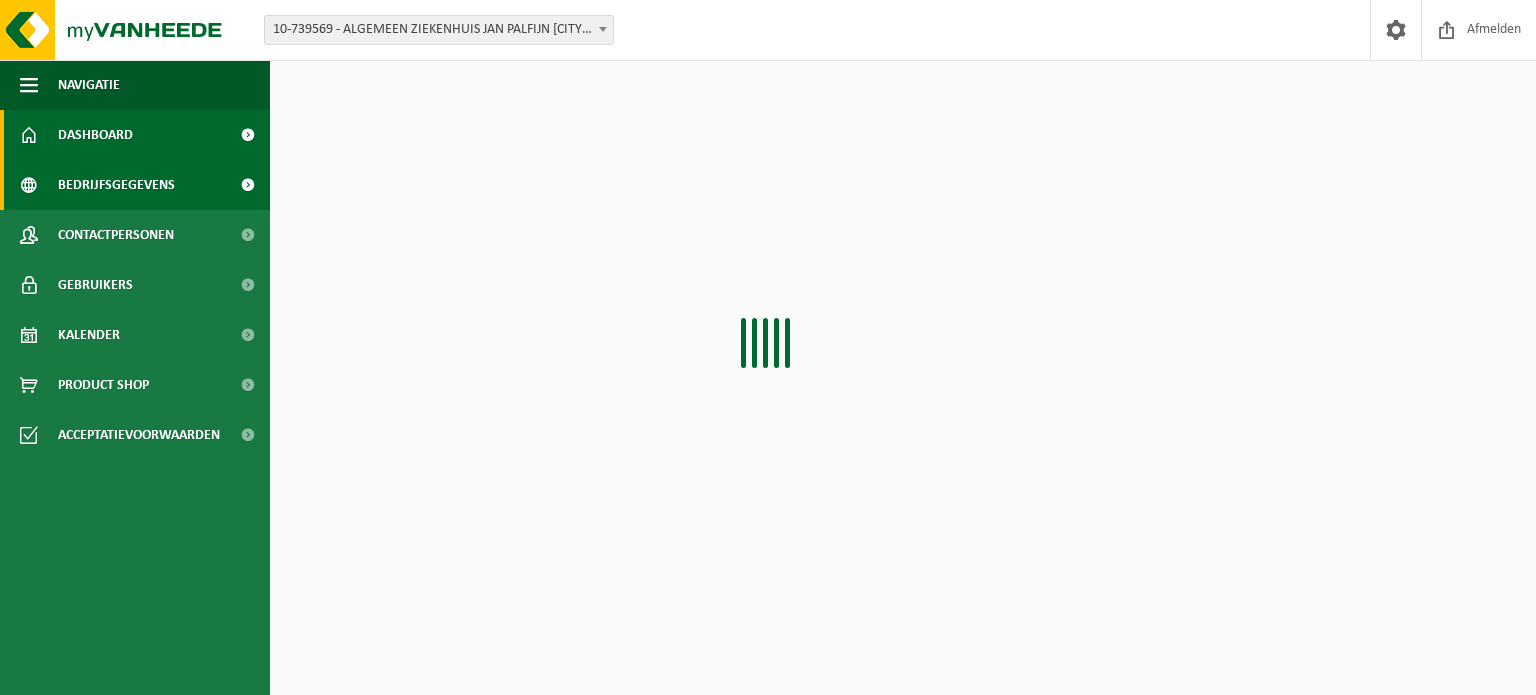 scroll, scrollTop: 0, scrollLeft: 0, axis: both 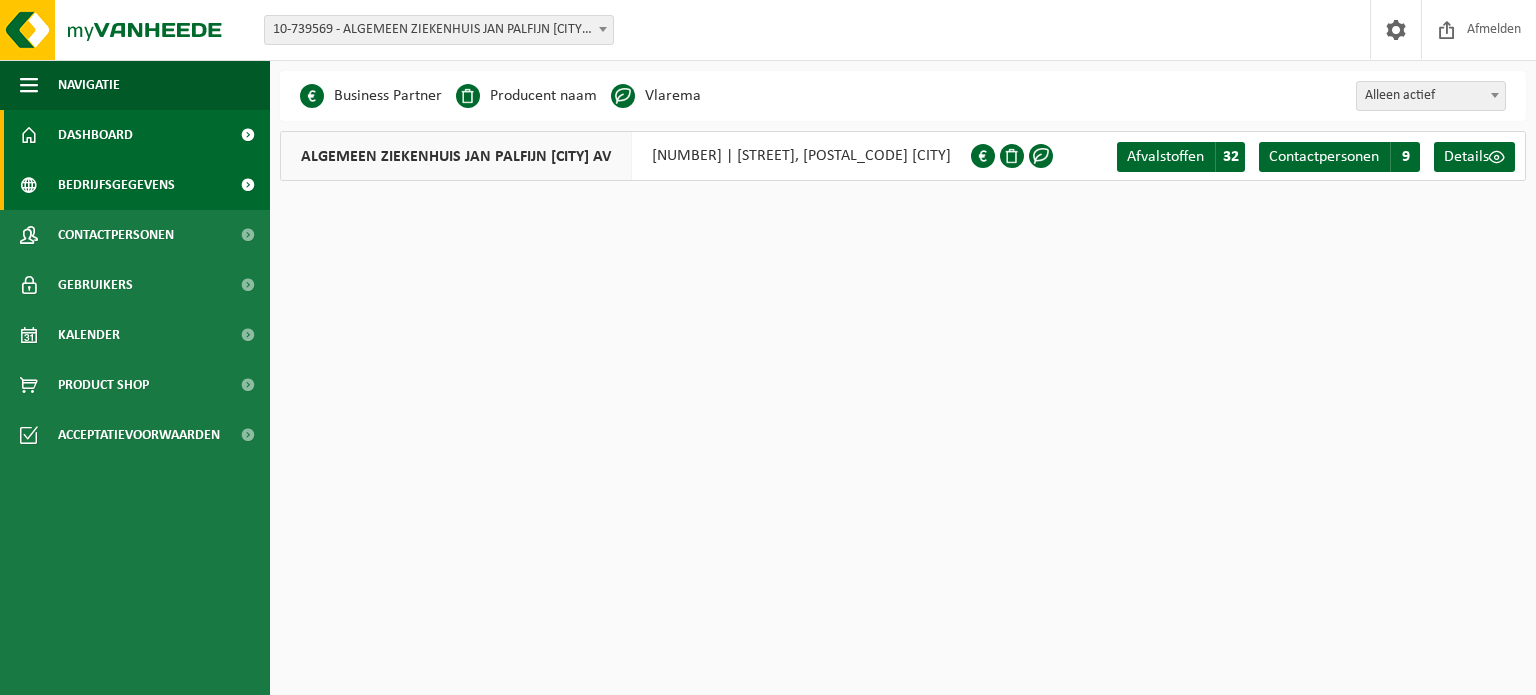 click on "Dashboard" at bounding box center [135, 135] 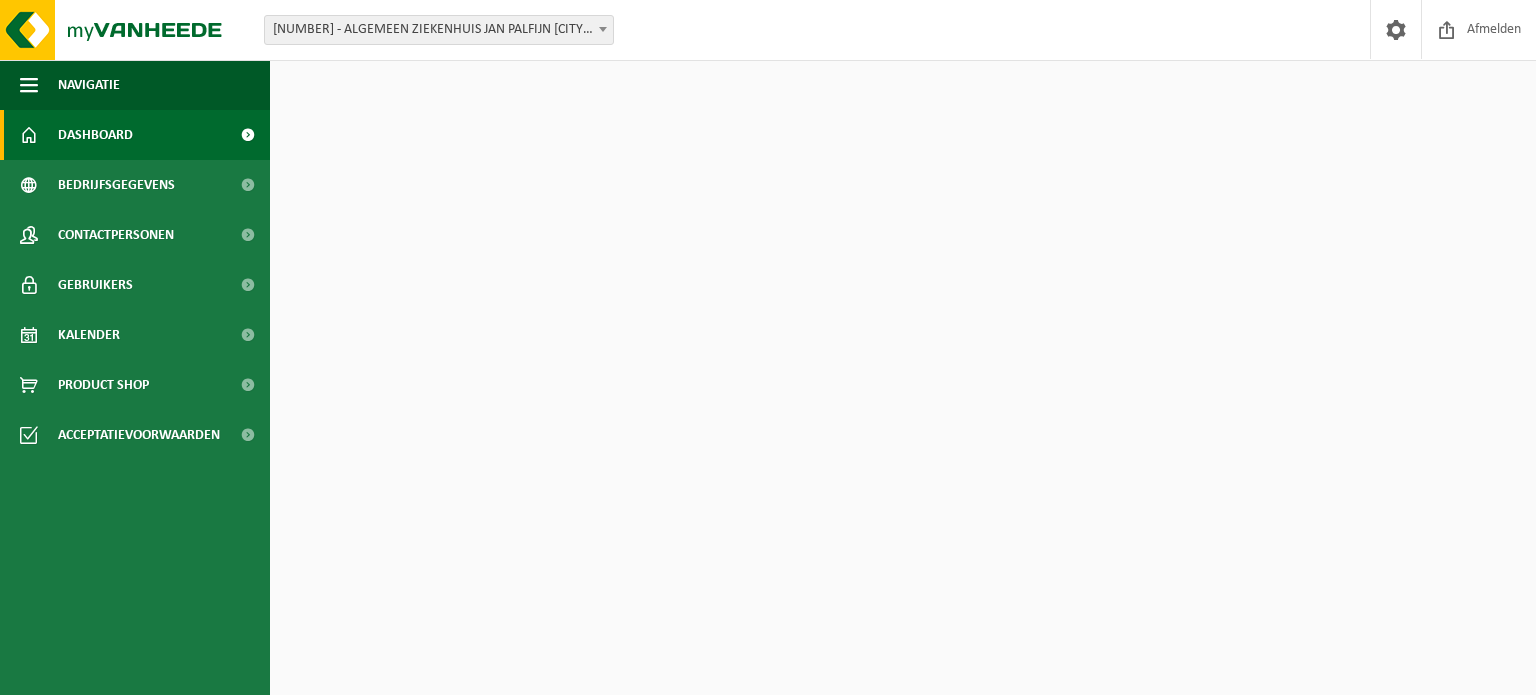 scroll, scrollTop: 0, scrollLeft: 0, axis: both 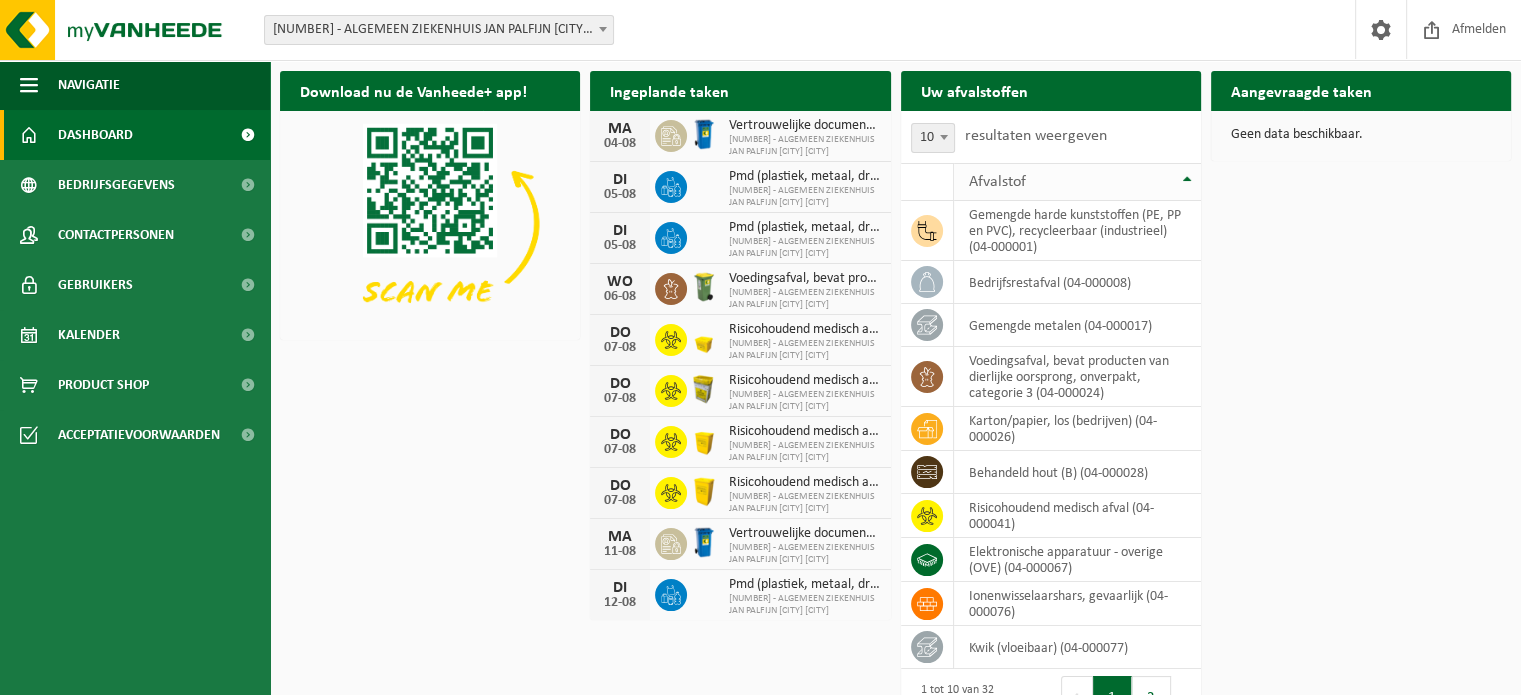 click on "Afvalstof" at bounding box center [1077, 182] 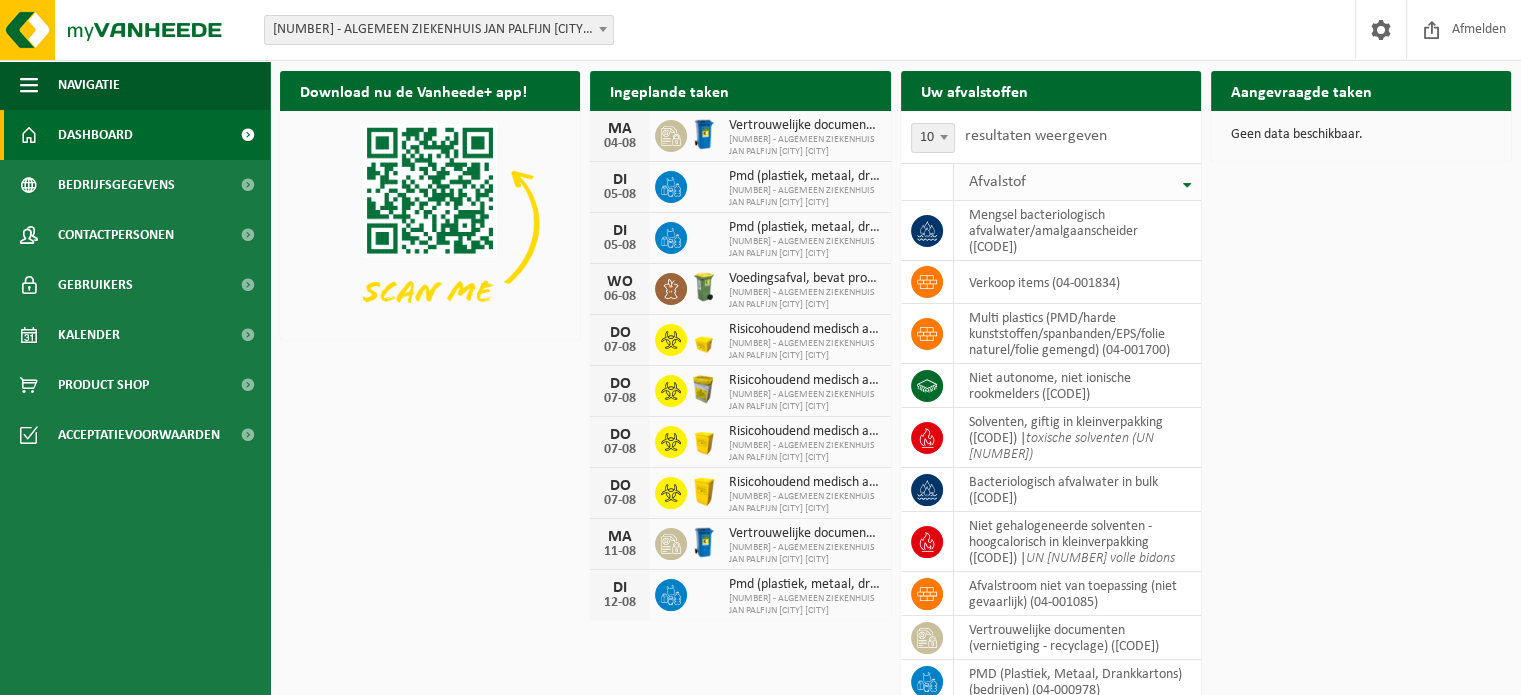 click on "Afvalstof" at bounding box center [1077, 182] 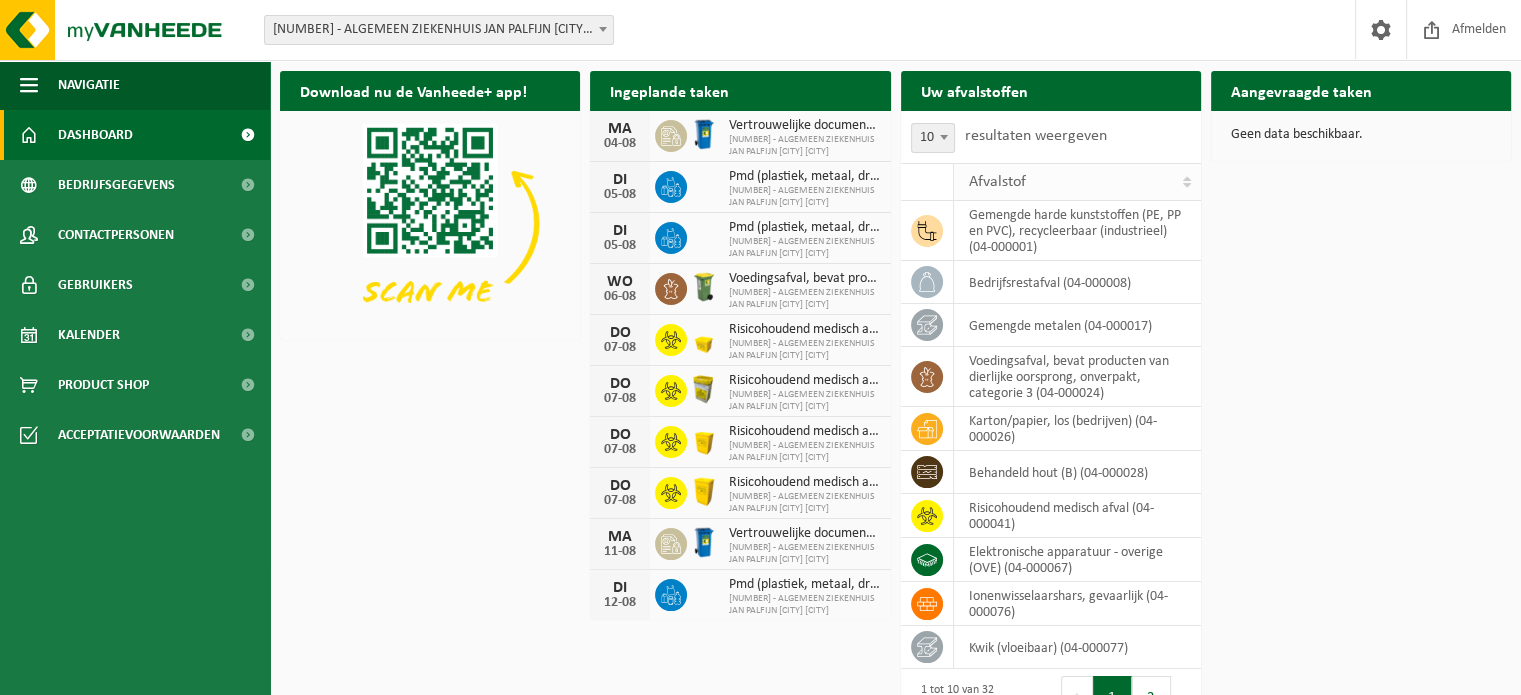 click on "Afvalstof" at bounding box center (1077, 182) 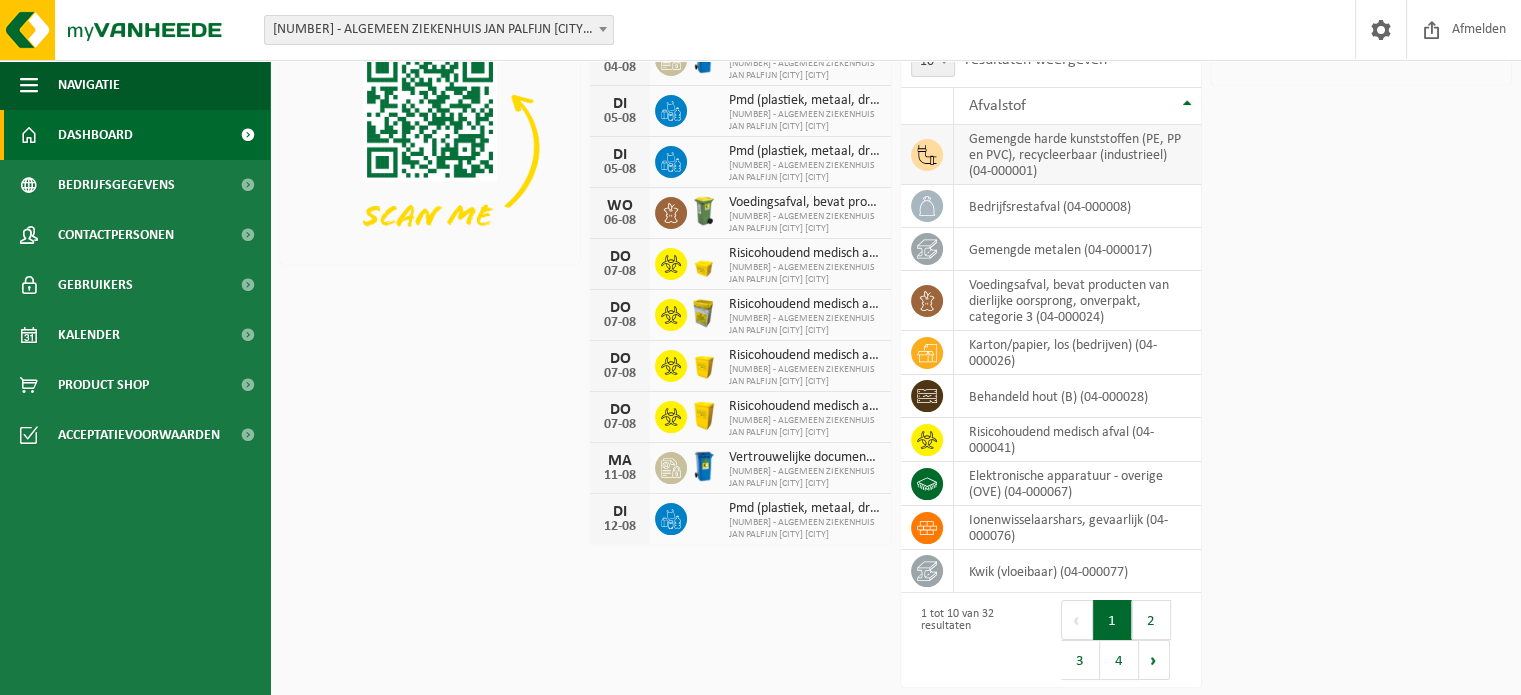 scroll, scrollTop: 0, scrollLeft: 0, axis: both 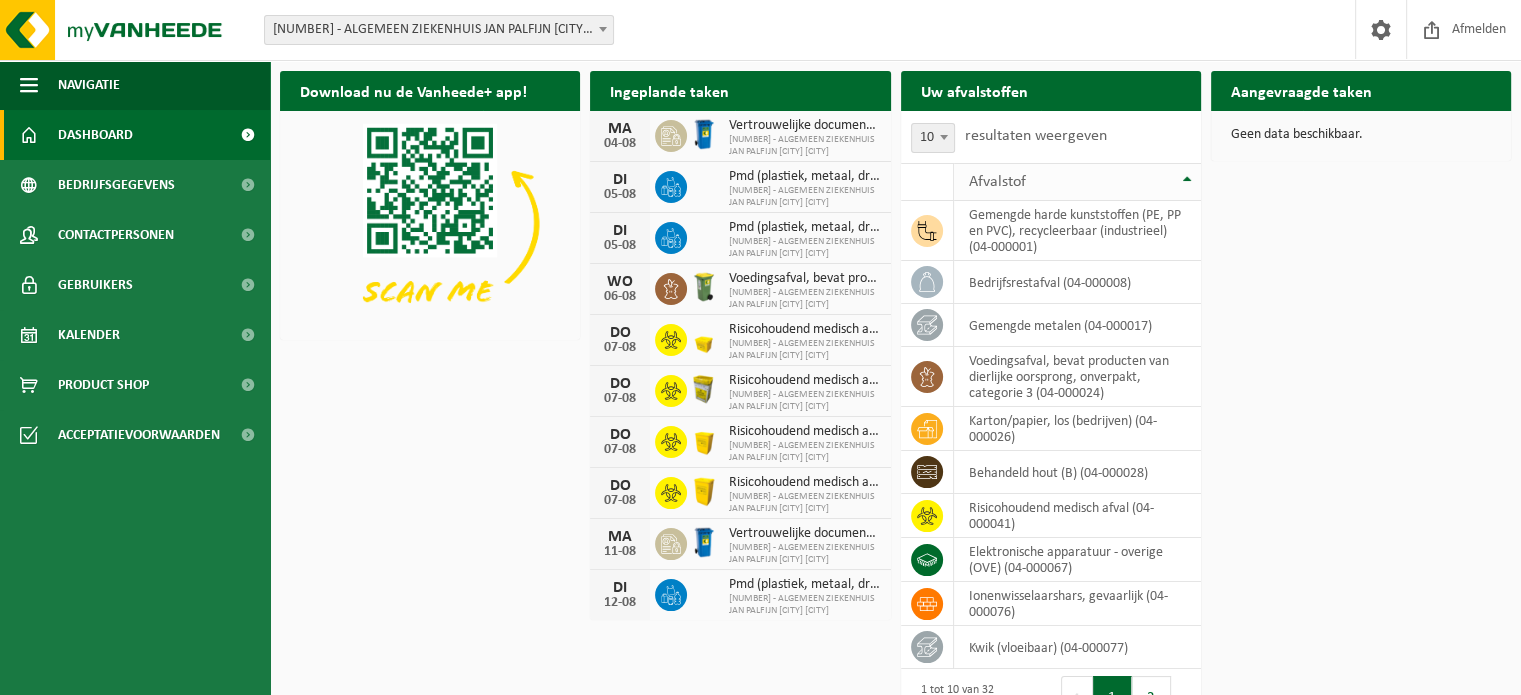 click on "Afvalstof" at bounding box center [1077, 182] 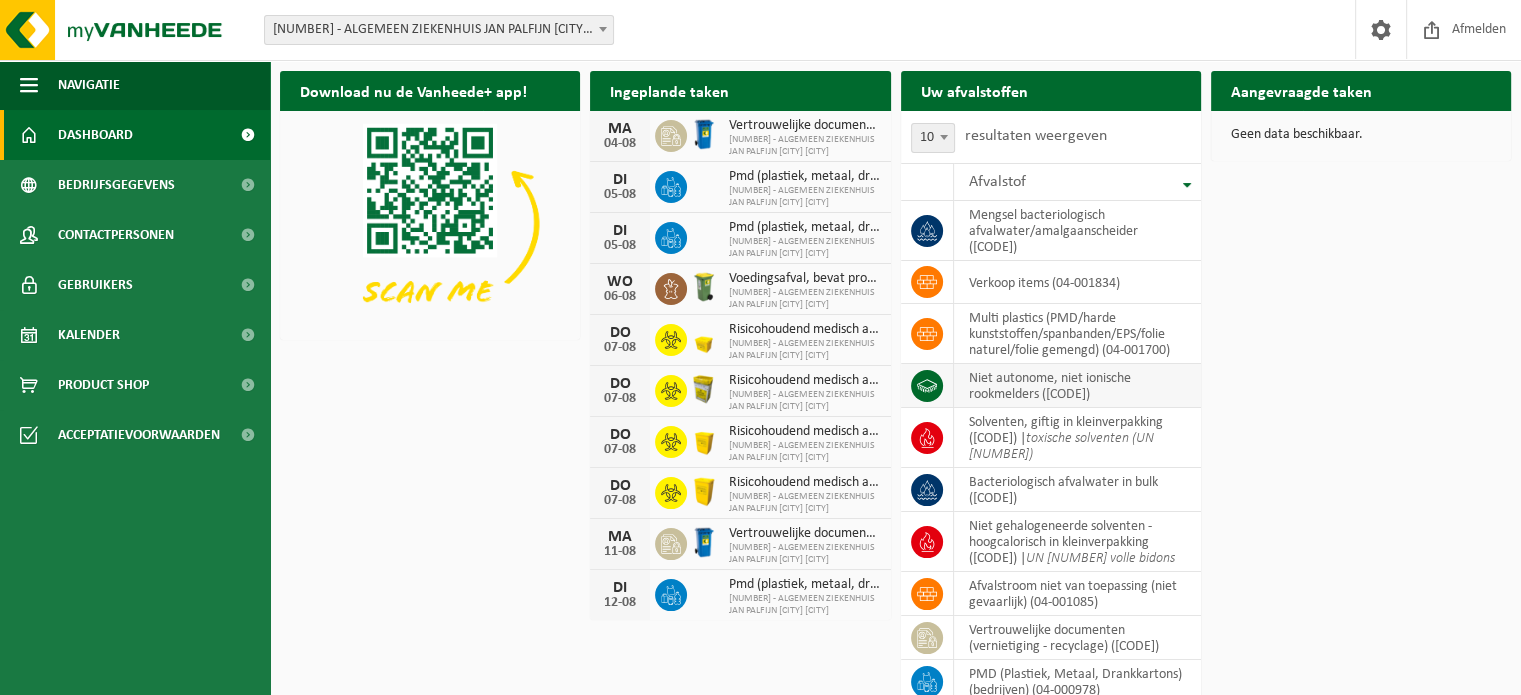 scroll, scrollTop: 100, scrollLeft: 0, axis: vertical 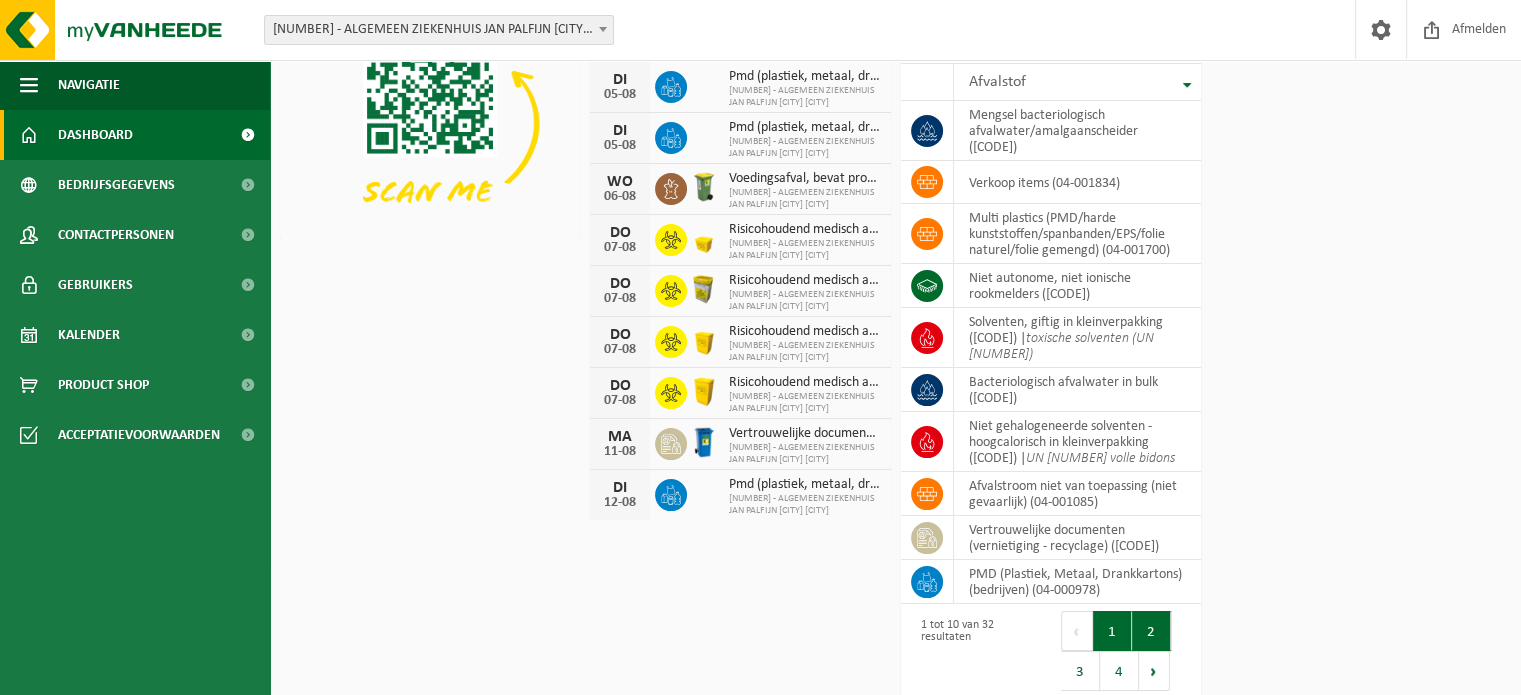 click on "2" at bounding box center (1151, 631) 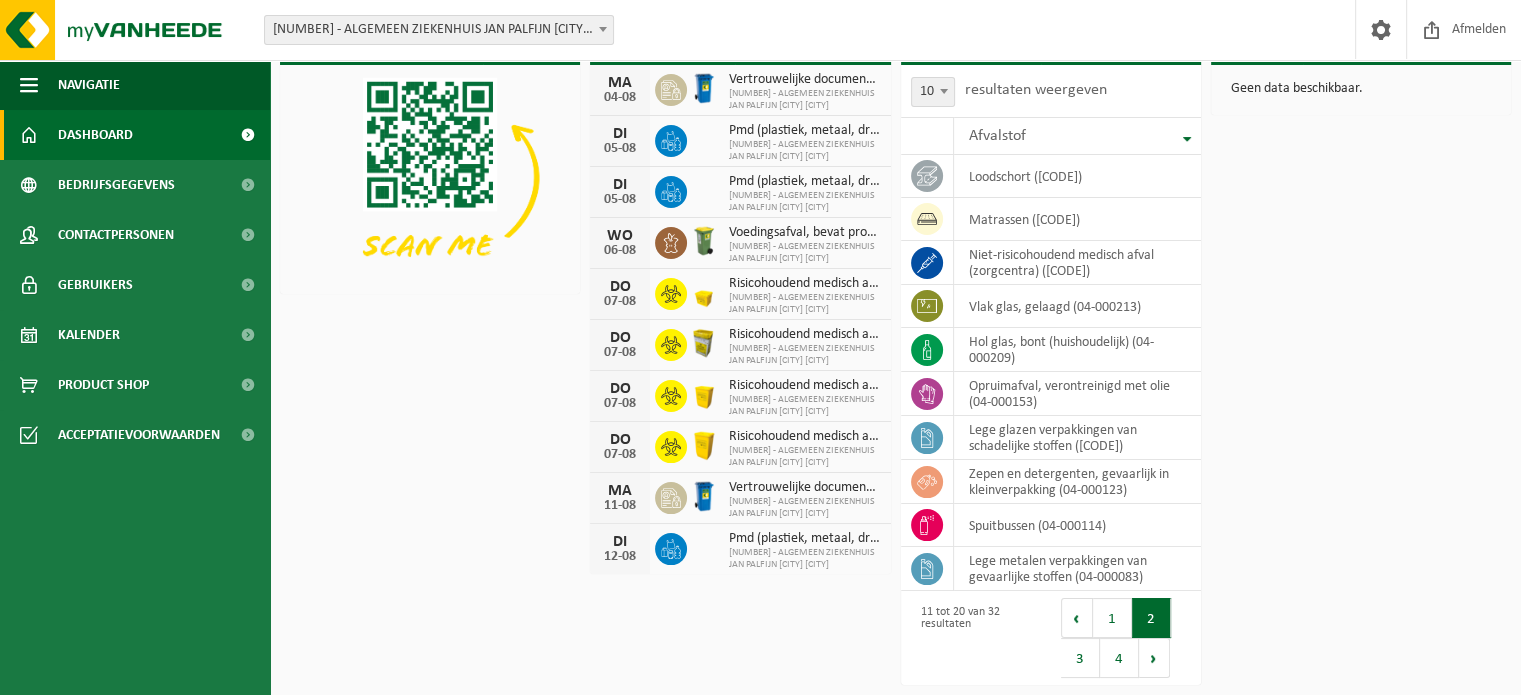 scroll, scrollTop: 44, scrollLeft: 0, axis: vertical 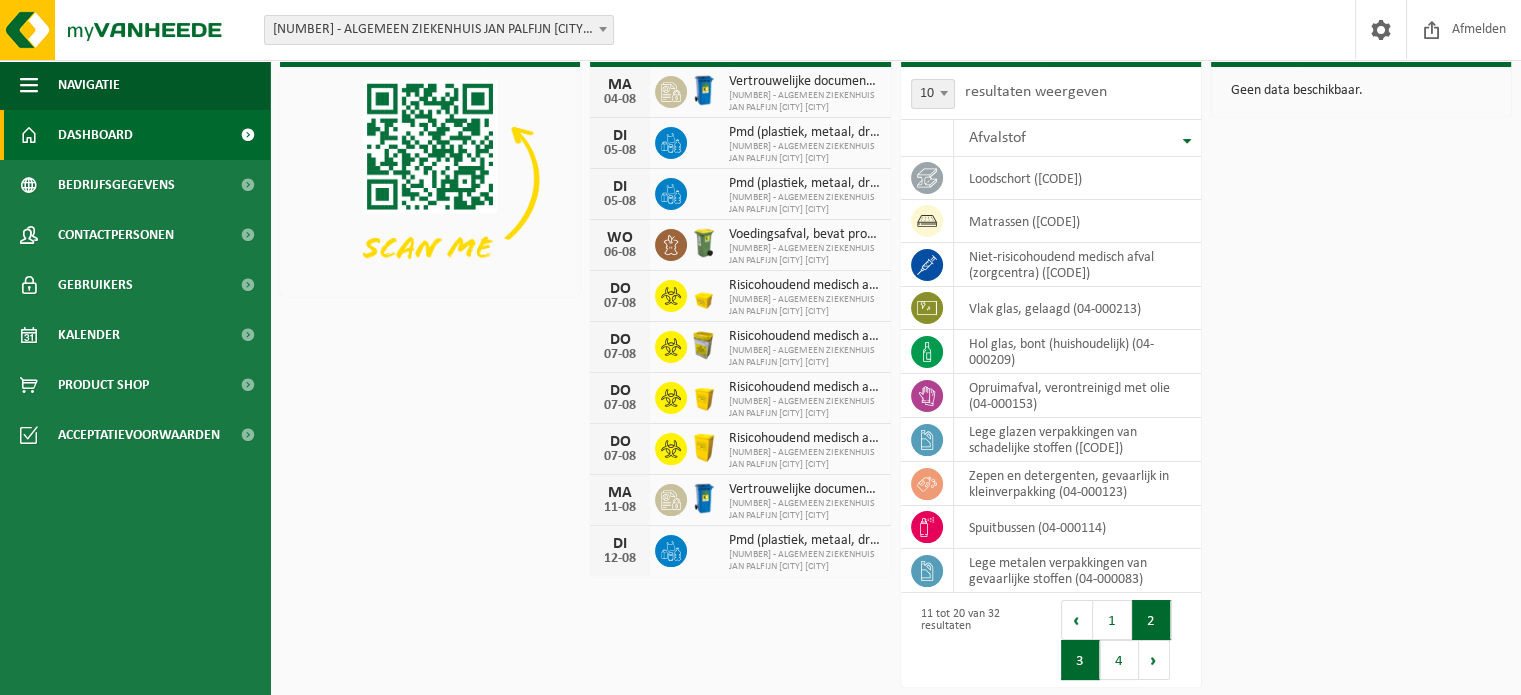 click on "3" at bounding box center (1080, 660) 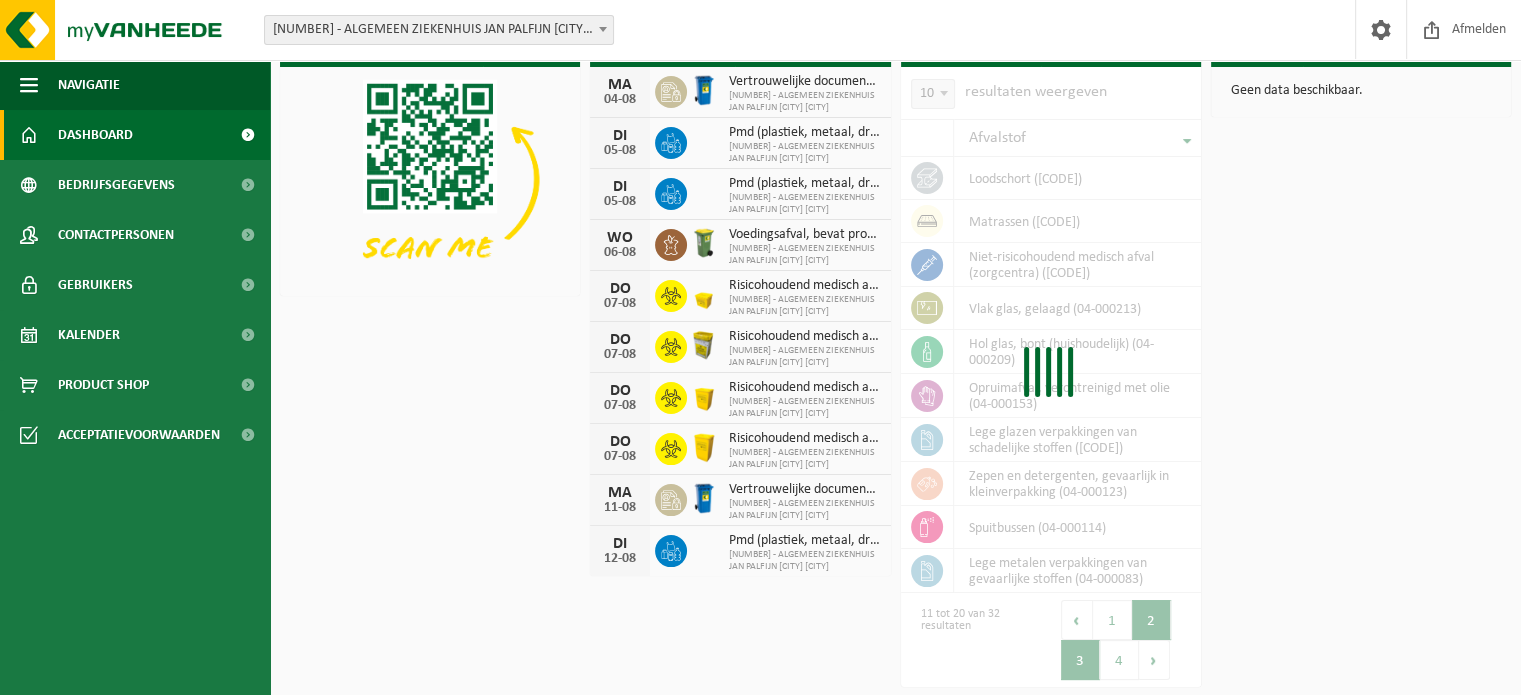 scroll, scrollTop: 59, scrollLeft: 0, axis: vertical 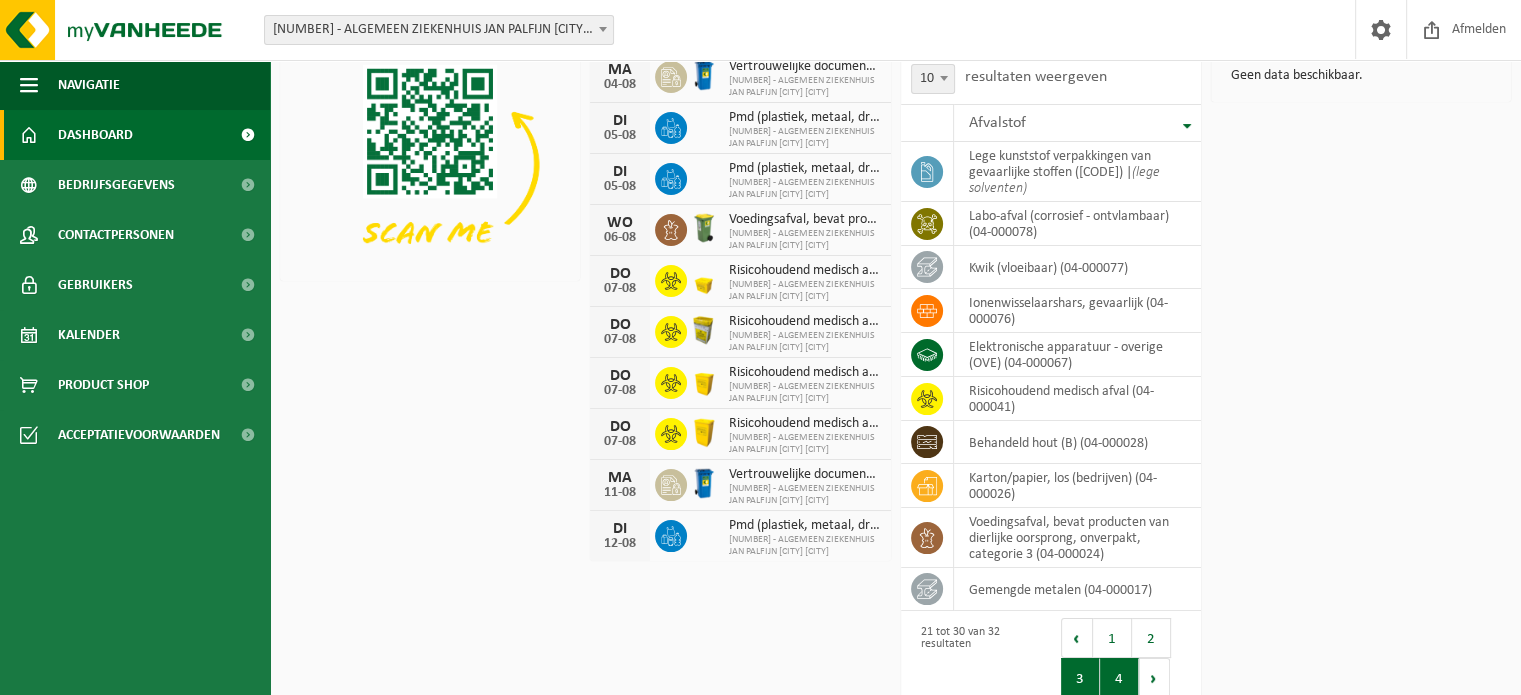 click on "4" at bounding box center (1119, 678) 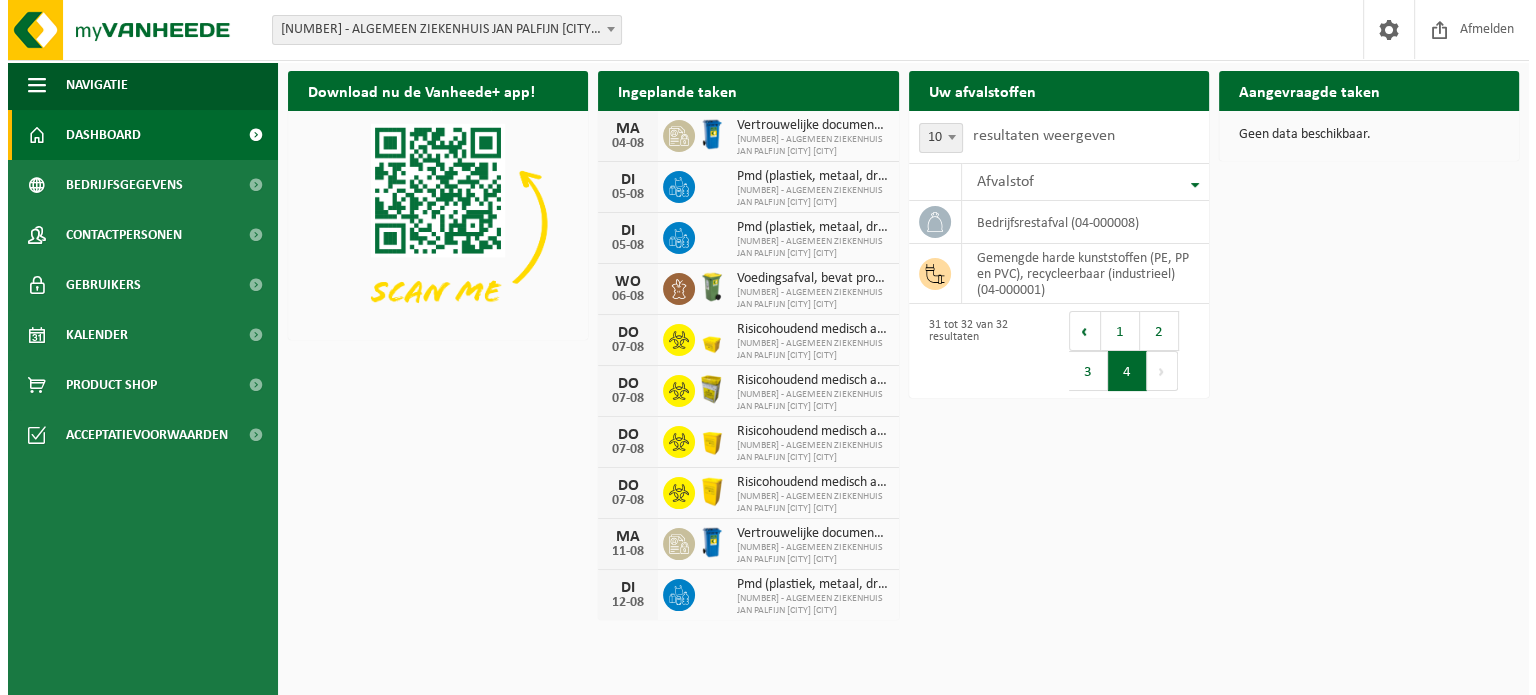 scroll, scrollTop: 0, scrollLeft: 0, axis: both 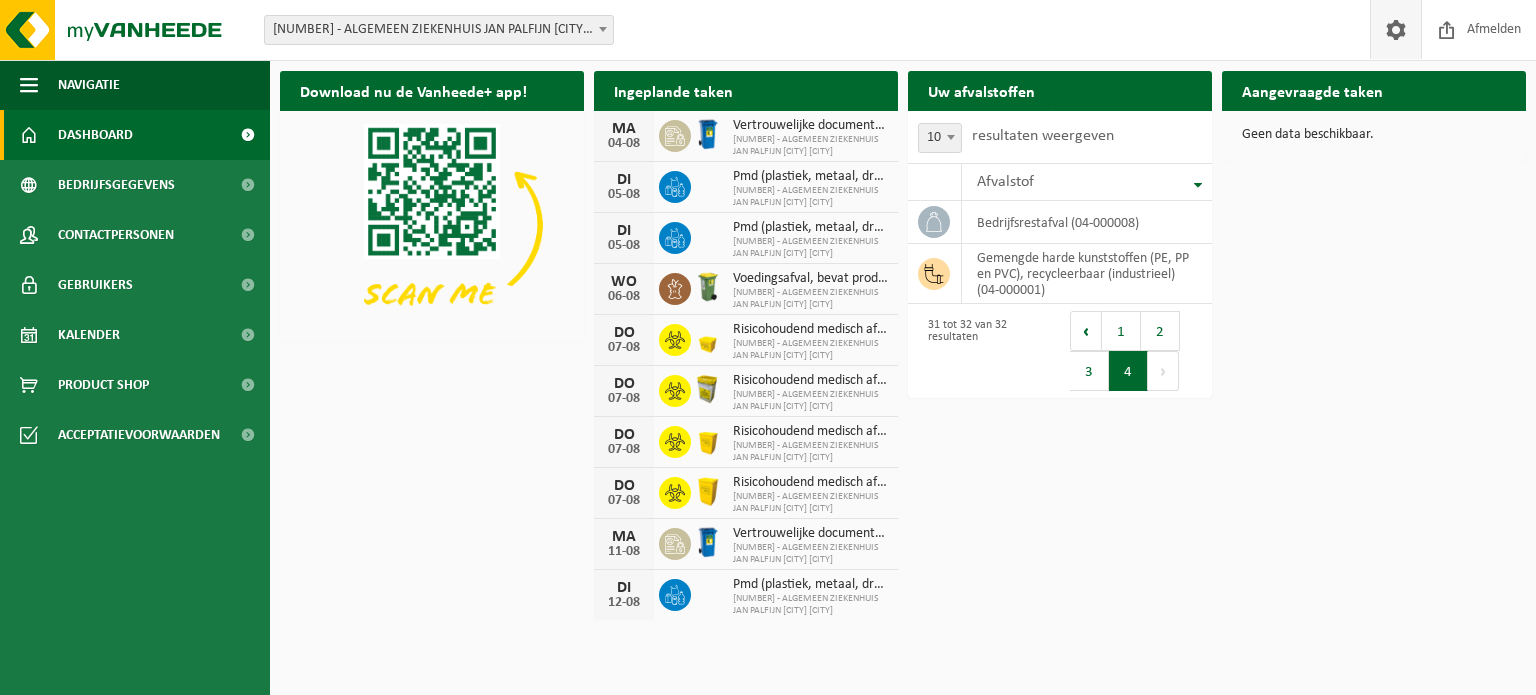click at bounding box center (1396, 29) 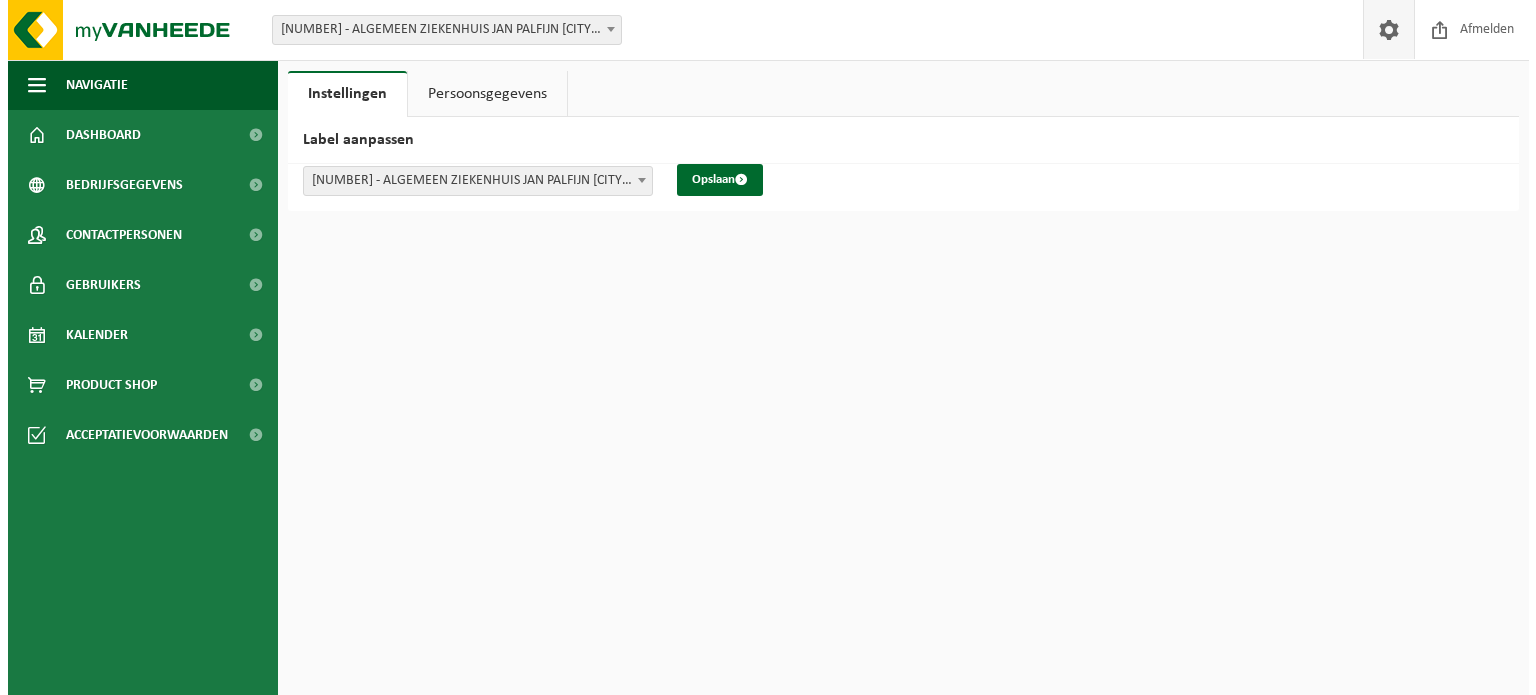 scroll, scrollTop: 0, scrollLeft: 0, axis: both 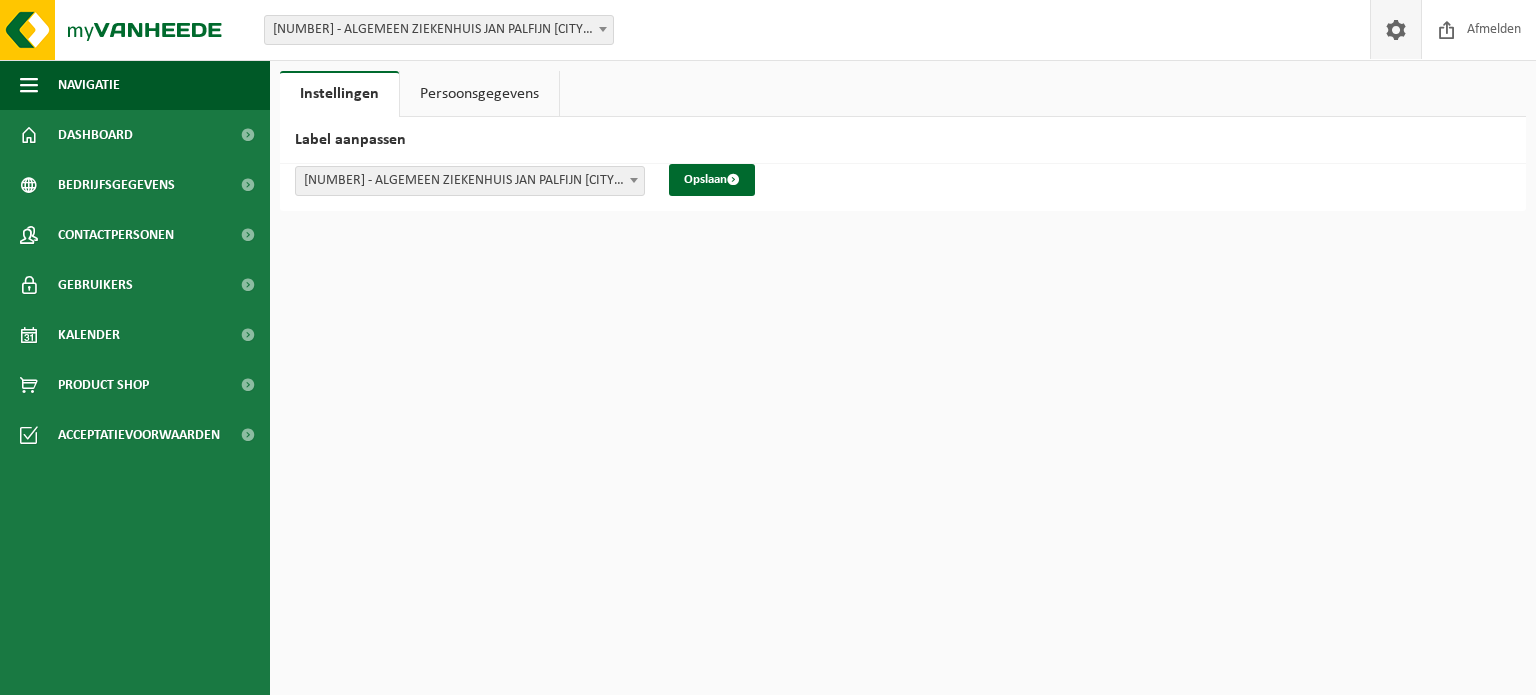 click on "Persoonsgegevens" at bounding box center (479, 94) 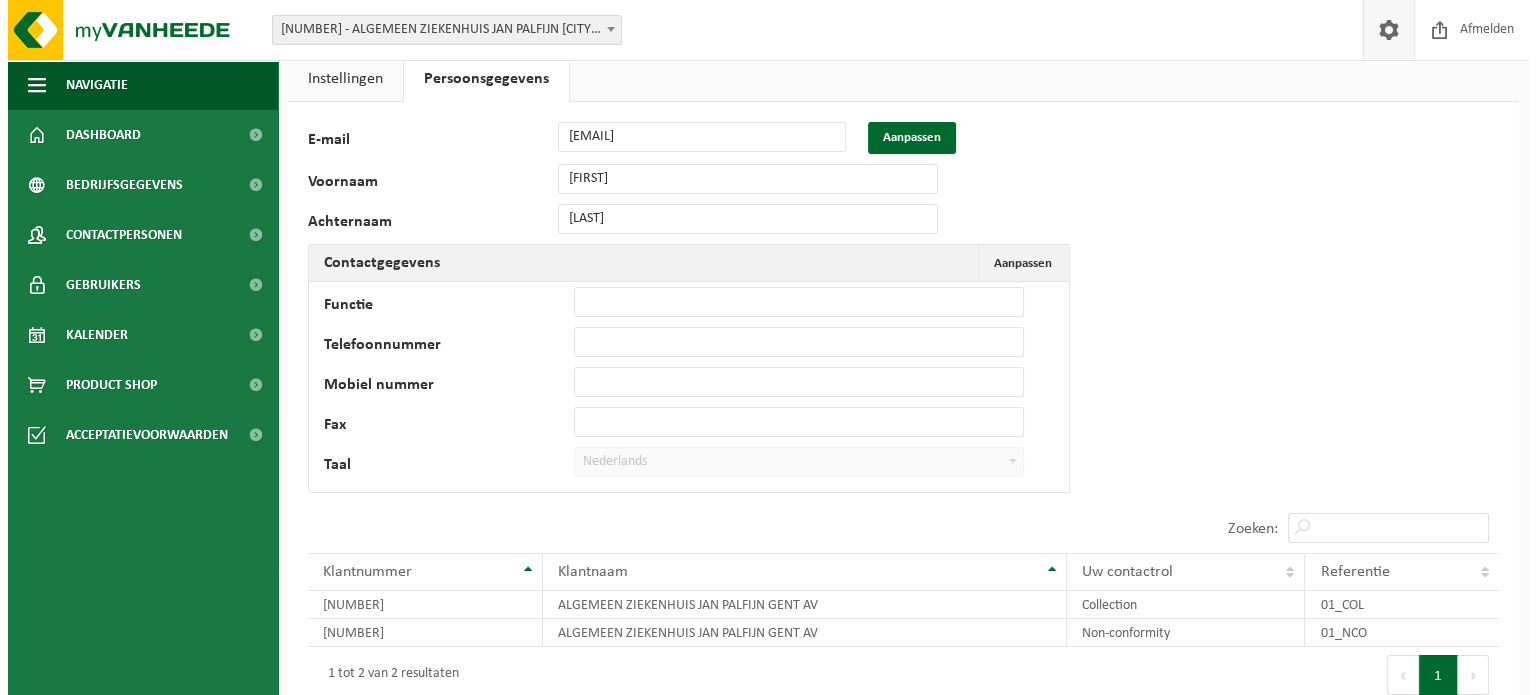 scroll, scrollTop: 0, scrollLeft: 0, axis: both 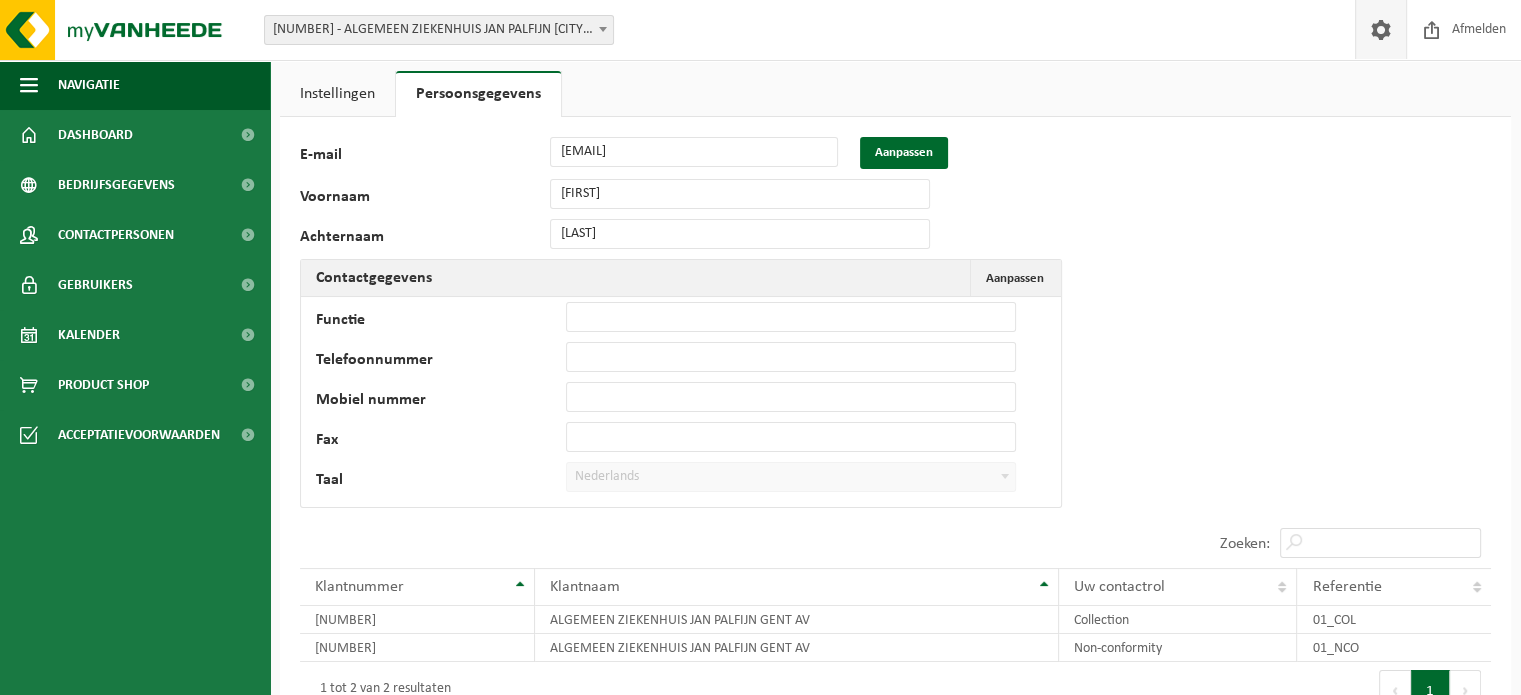 click on "Instellingen" at bounding box center (337, 94) 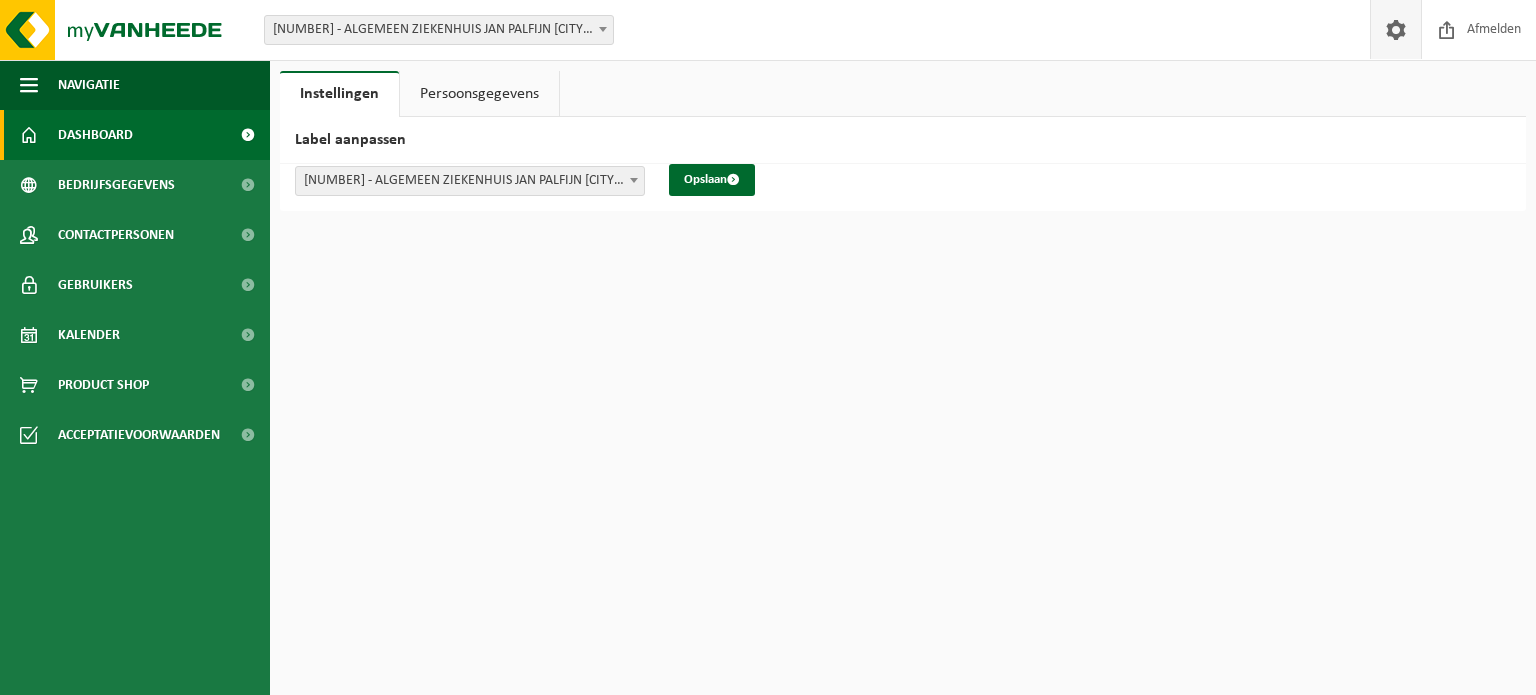 click on "Dashboard" at bounding box center [95, 135] 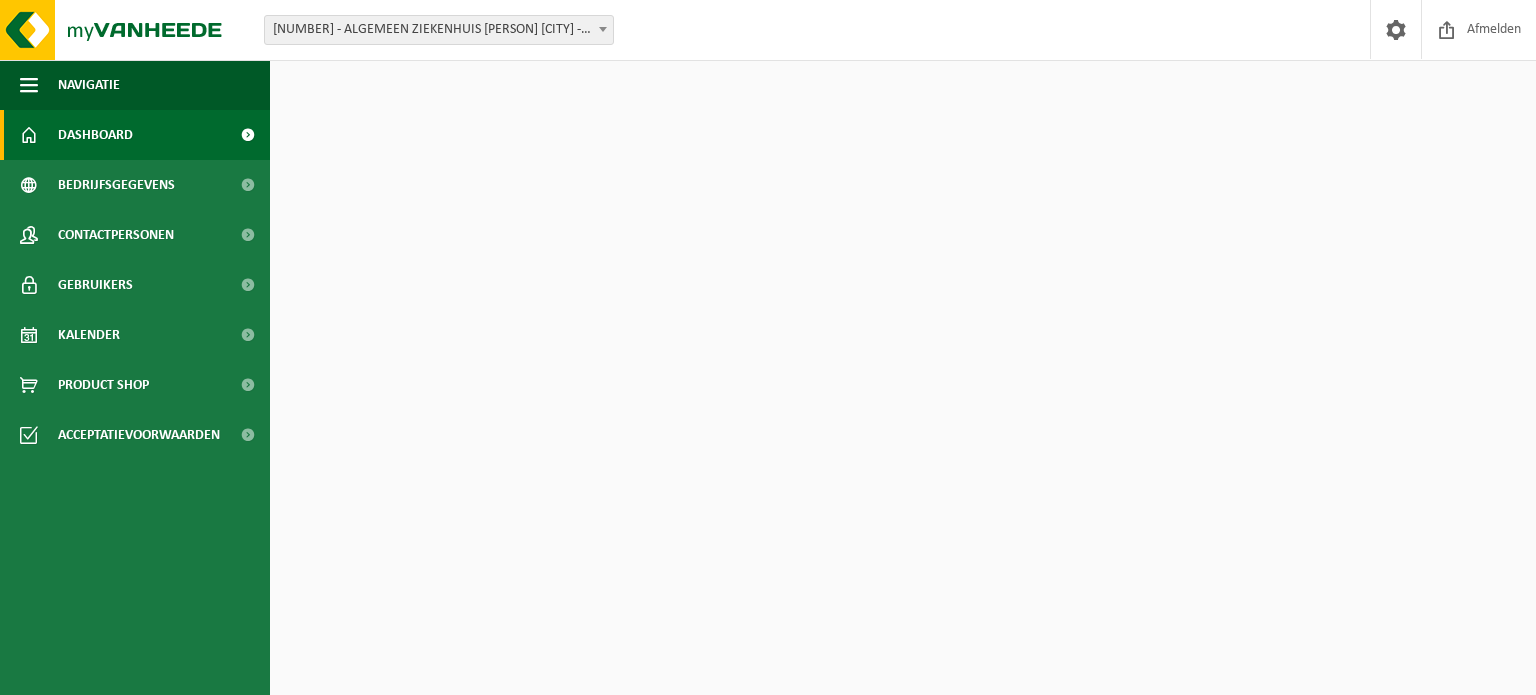 scroll, scrollTop: 0, scrollLeft: 0, axis: both 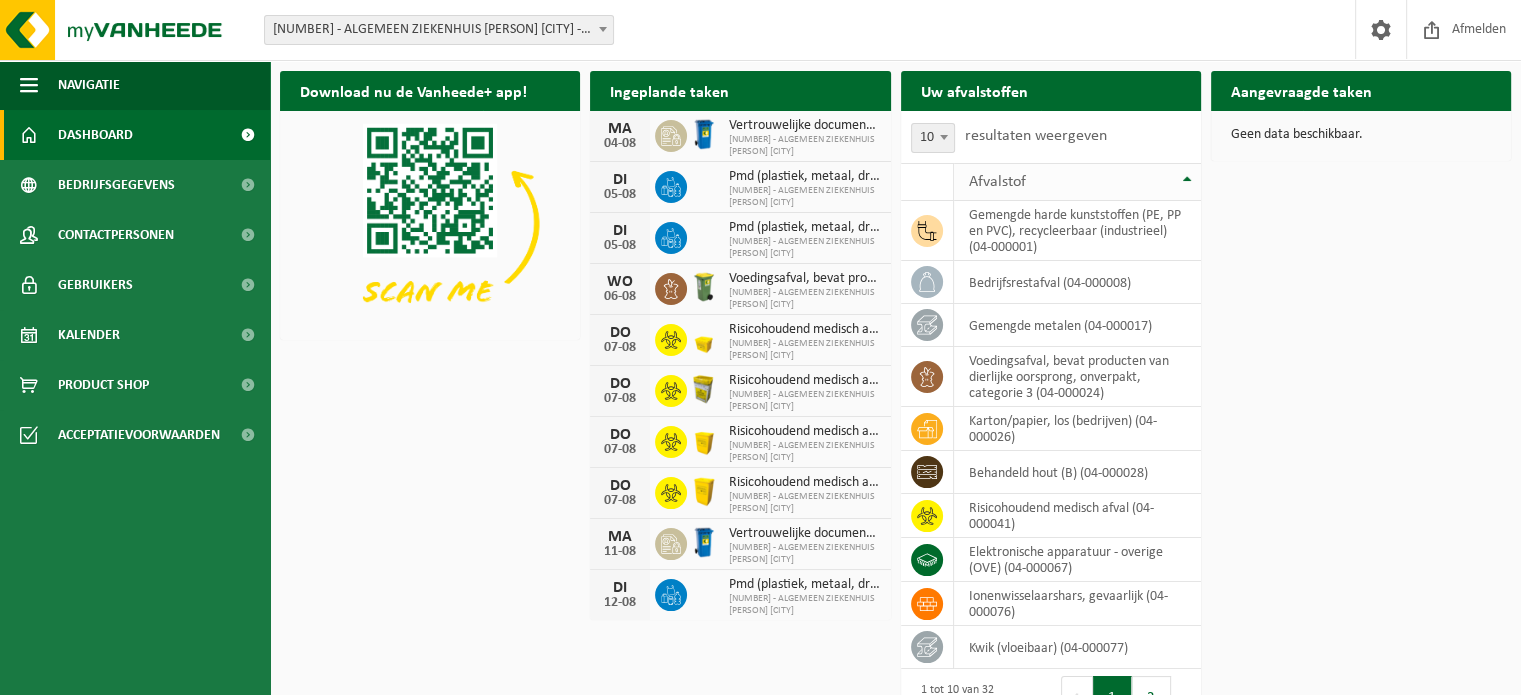 click on "Afvalstof" at bounding box center [1077, 182] 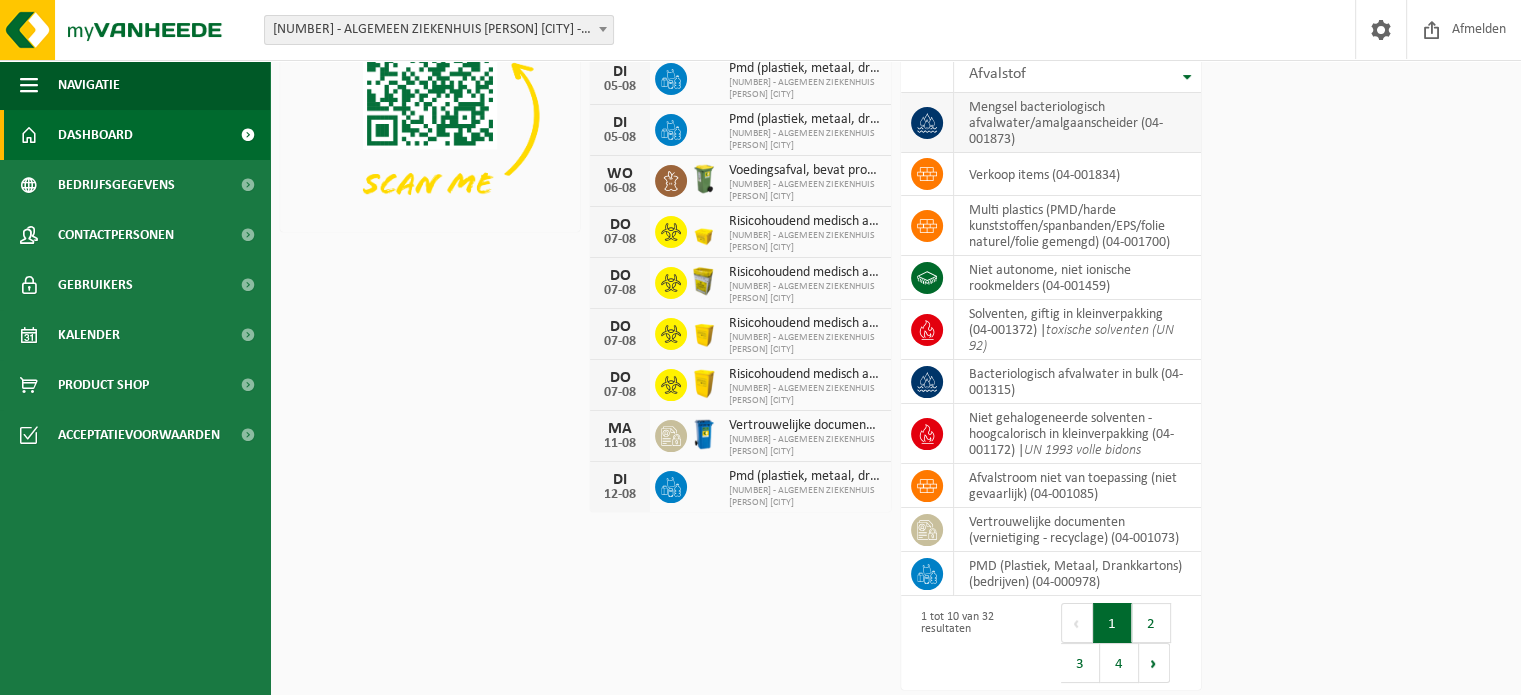 scroll, scrollTop: 111, scrollLeft: 0, axis: vertical 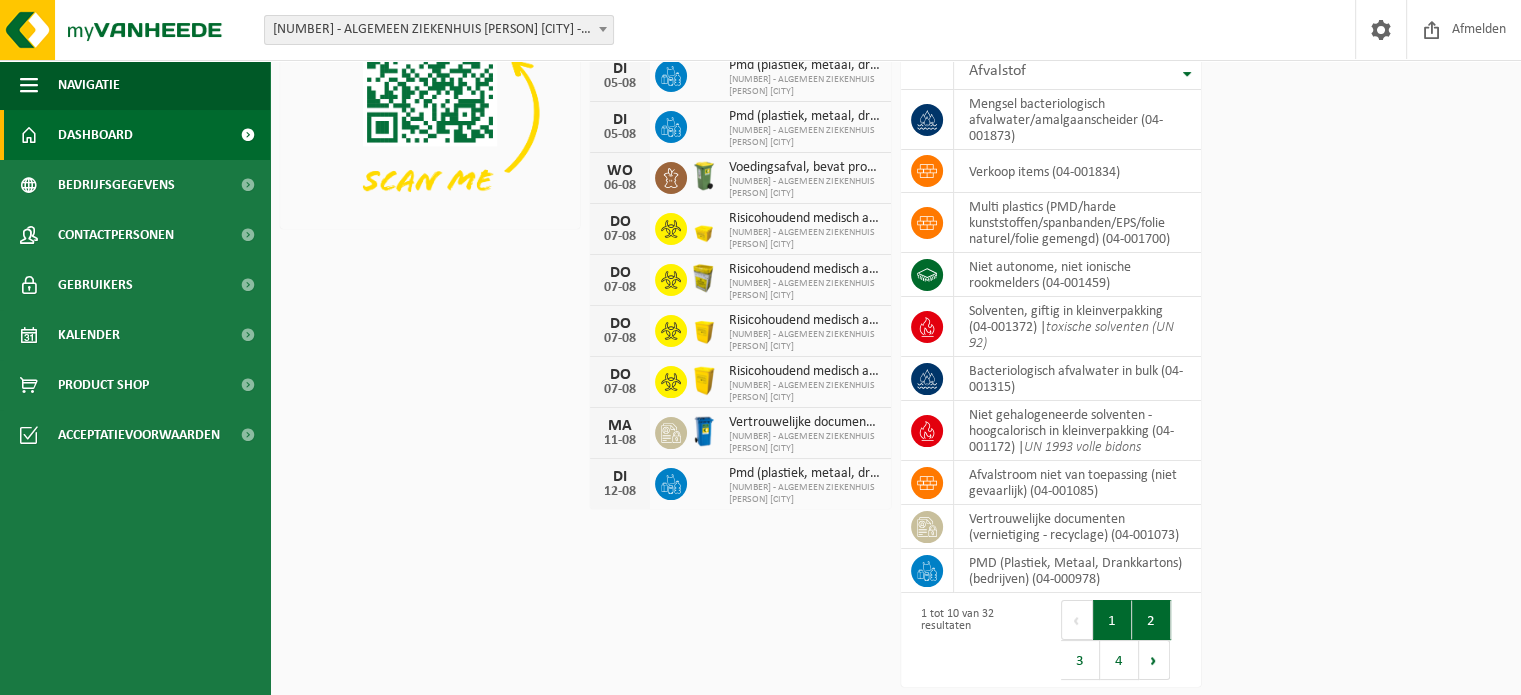 click on "2" at bounding box center (1151, 620) 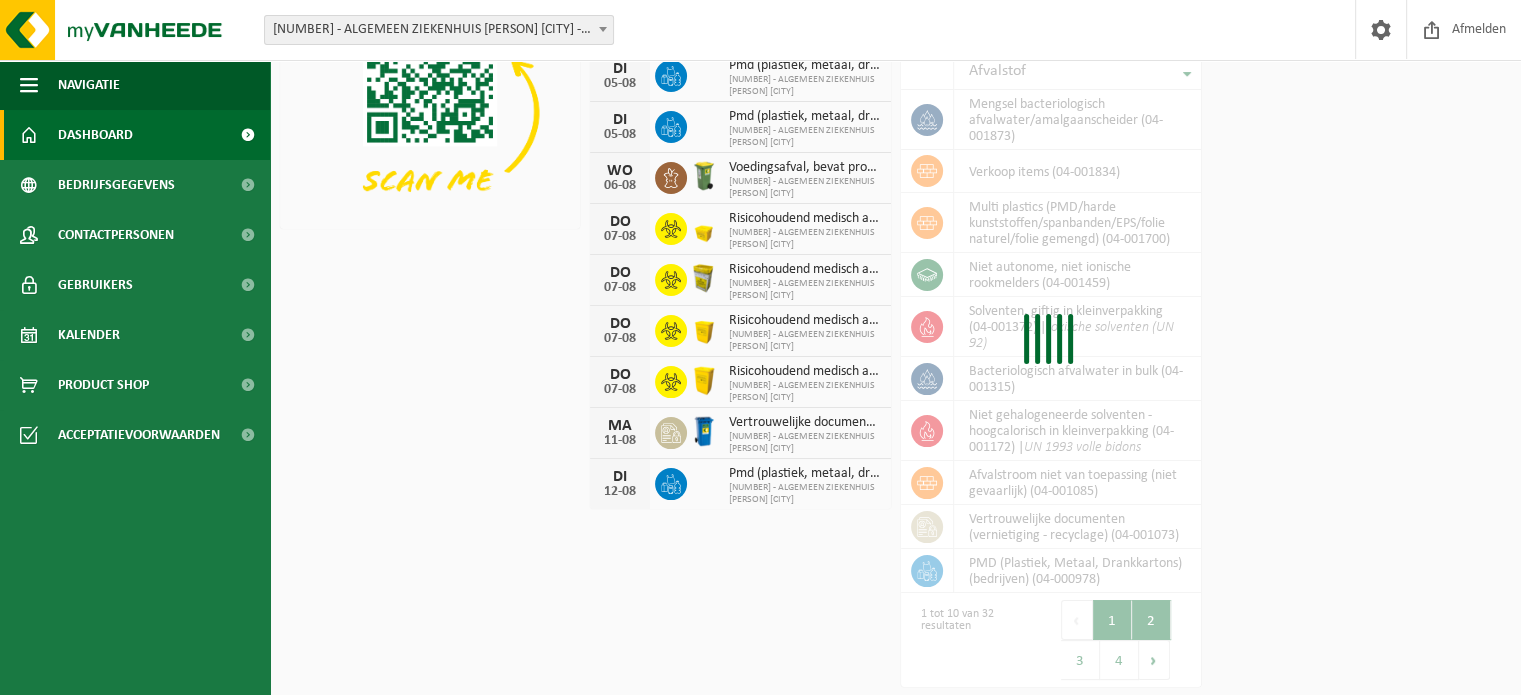 scroll, scrollTop: 44, scrollLeft: 0, axis: vertical 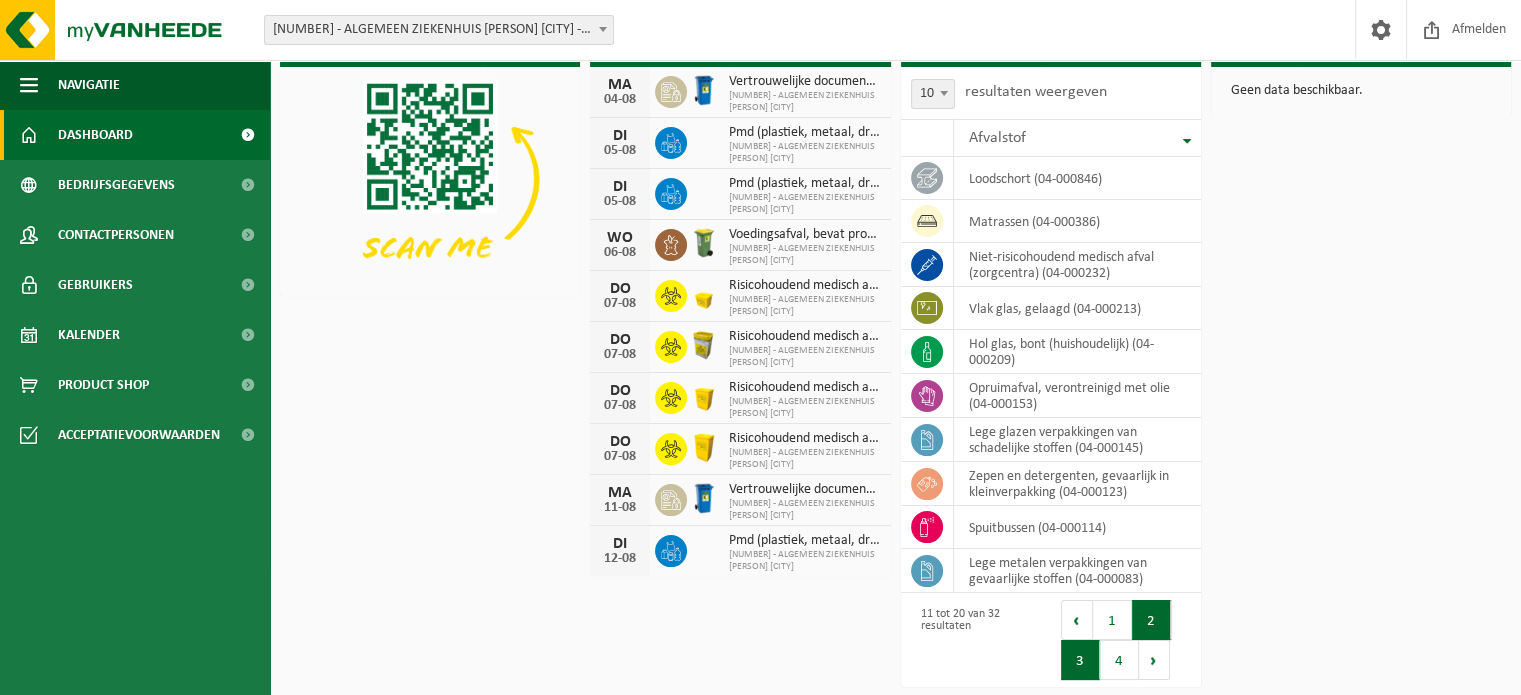 click on "3" at bounding box center (1080, 660) 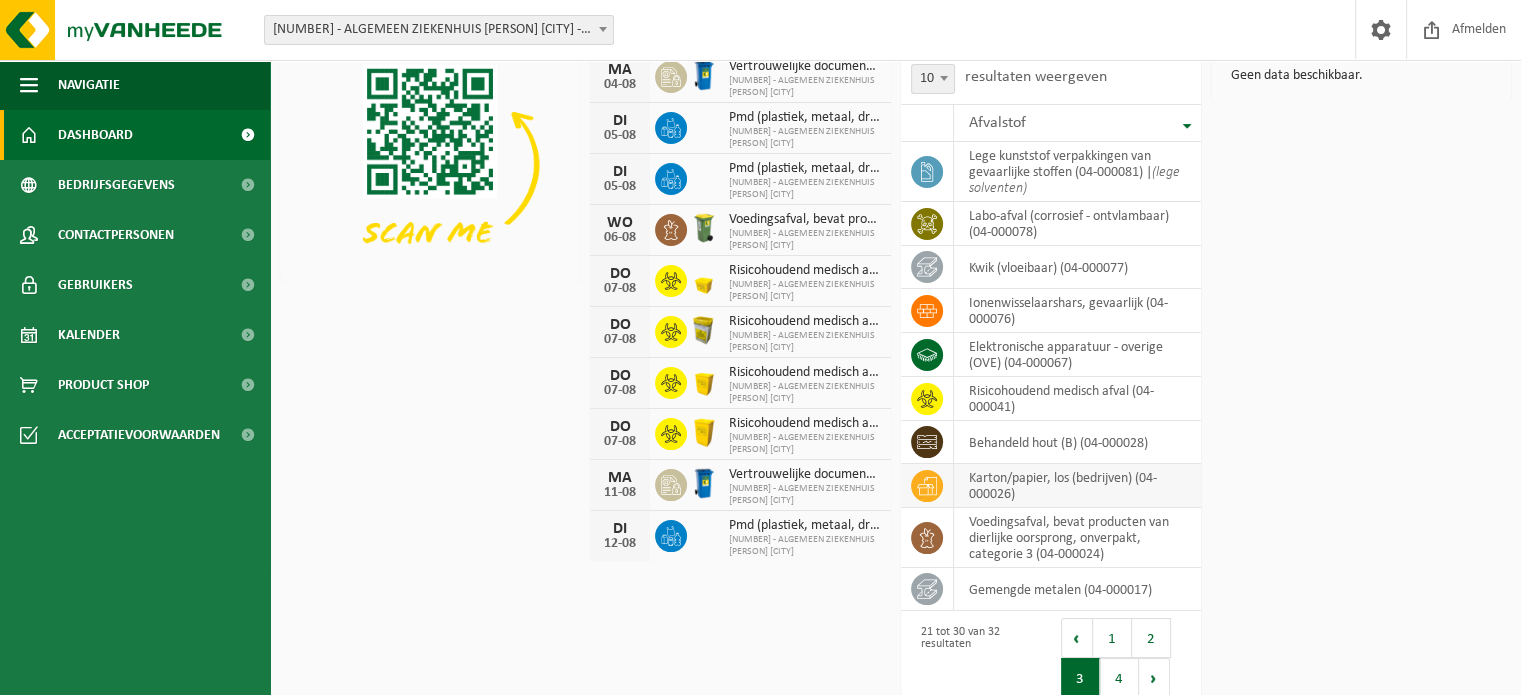 click on "karton/papier, los (bedrijven) (04-000026)" at bounding box center [1077, 486] 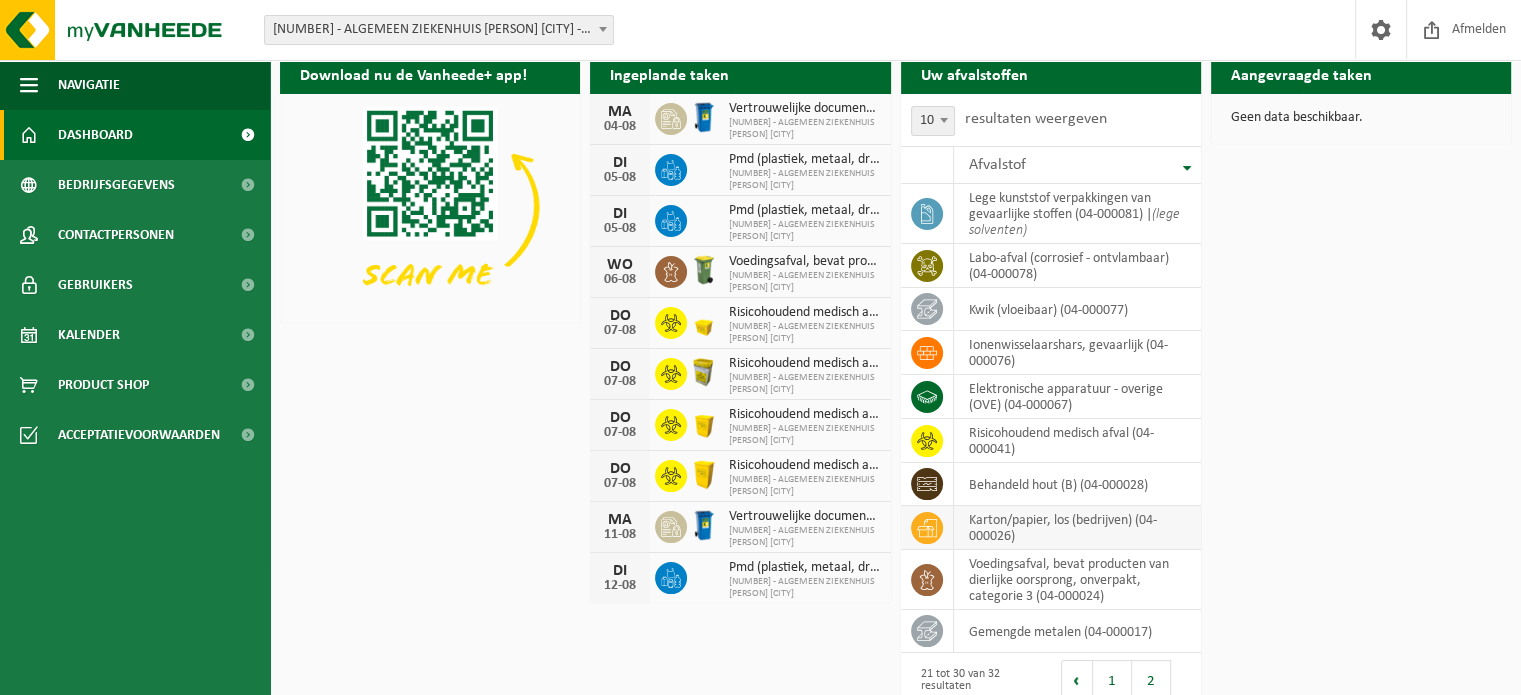 scroll, scrollTop: 0, scrollLeft: 0, axis: both 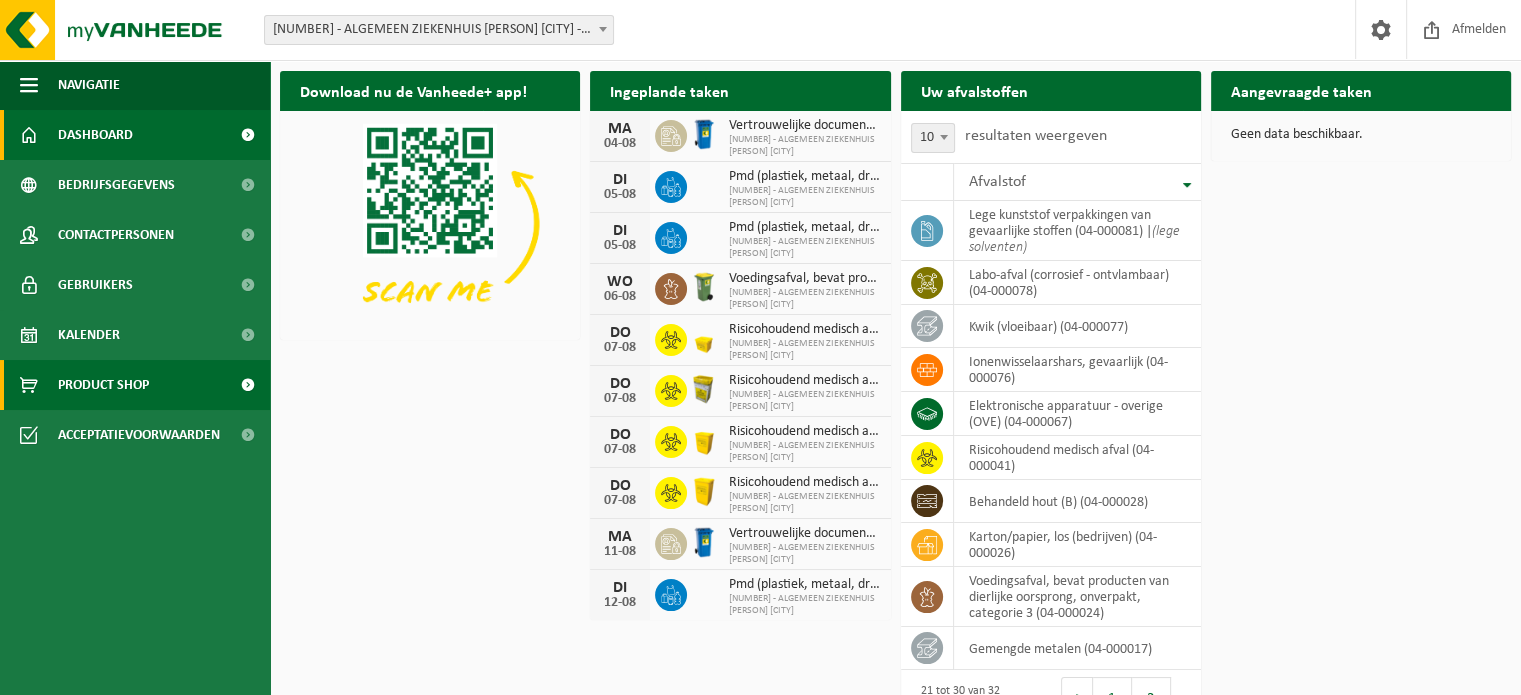 click on "Product Shop" at bounding box center (103, 385) 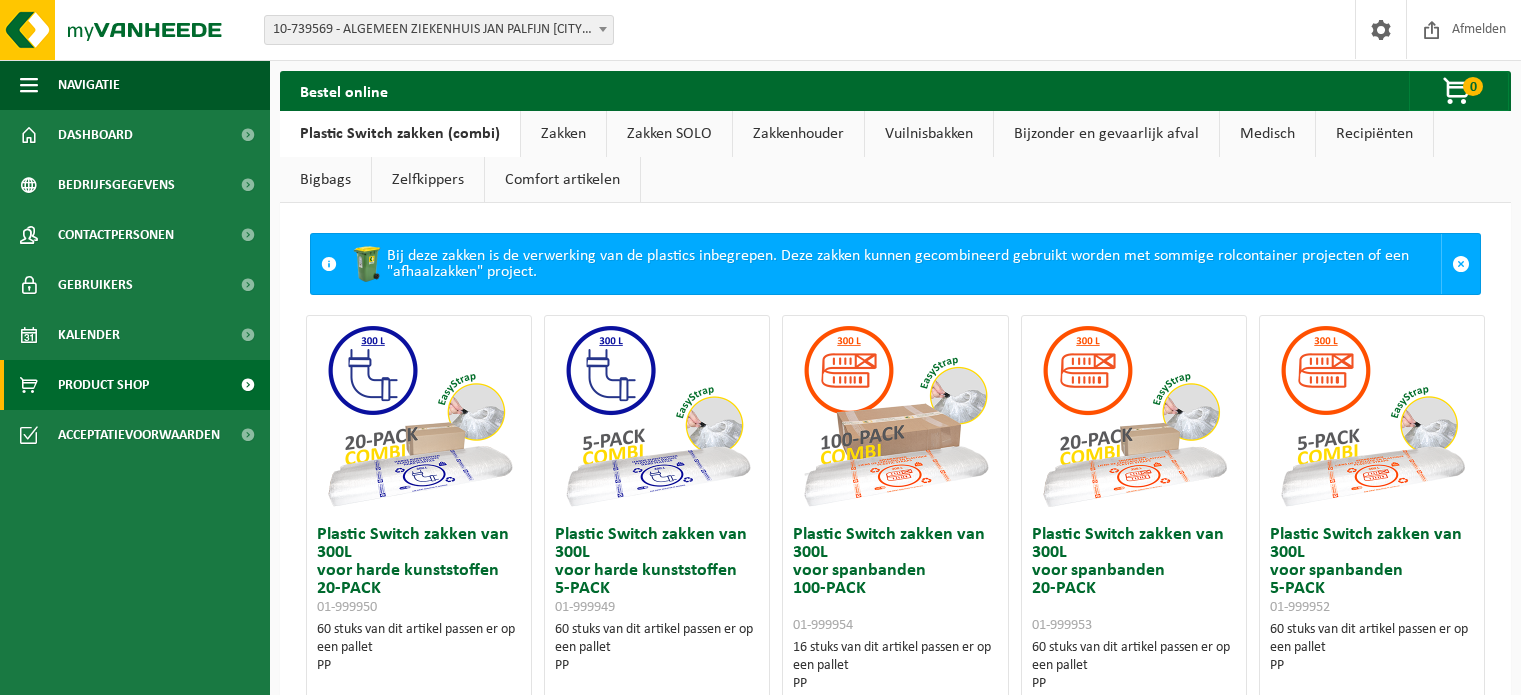 scroll, scrollTop: 0, scrollLeft: 0, axis: both 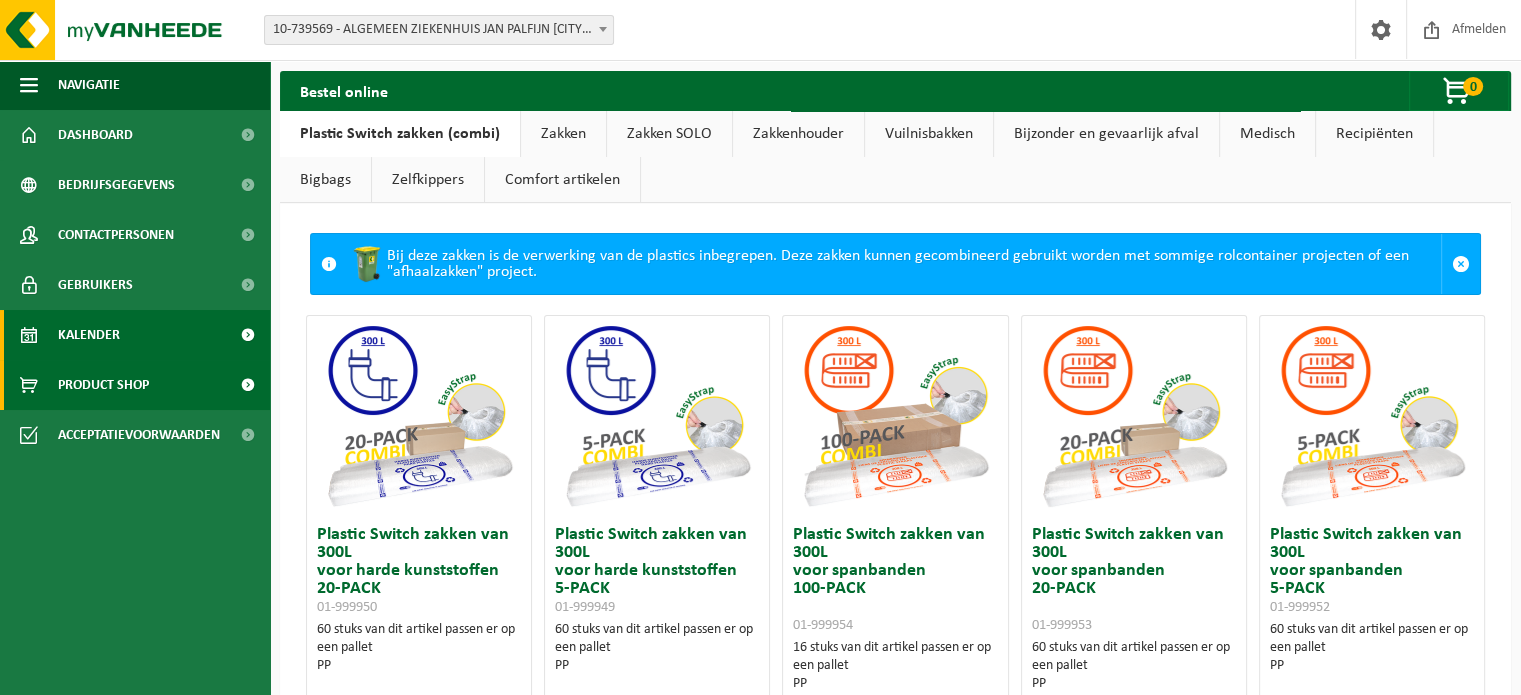 click on "Kalender" at bounding box center [89, 335] 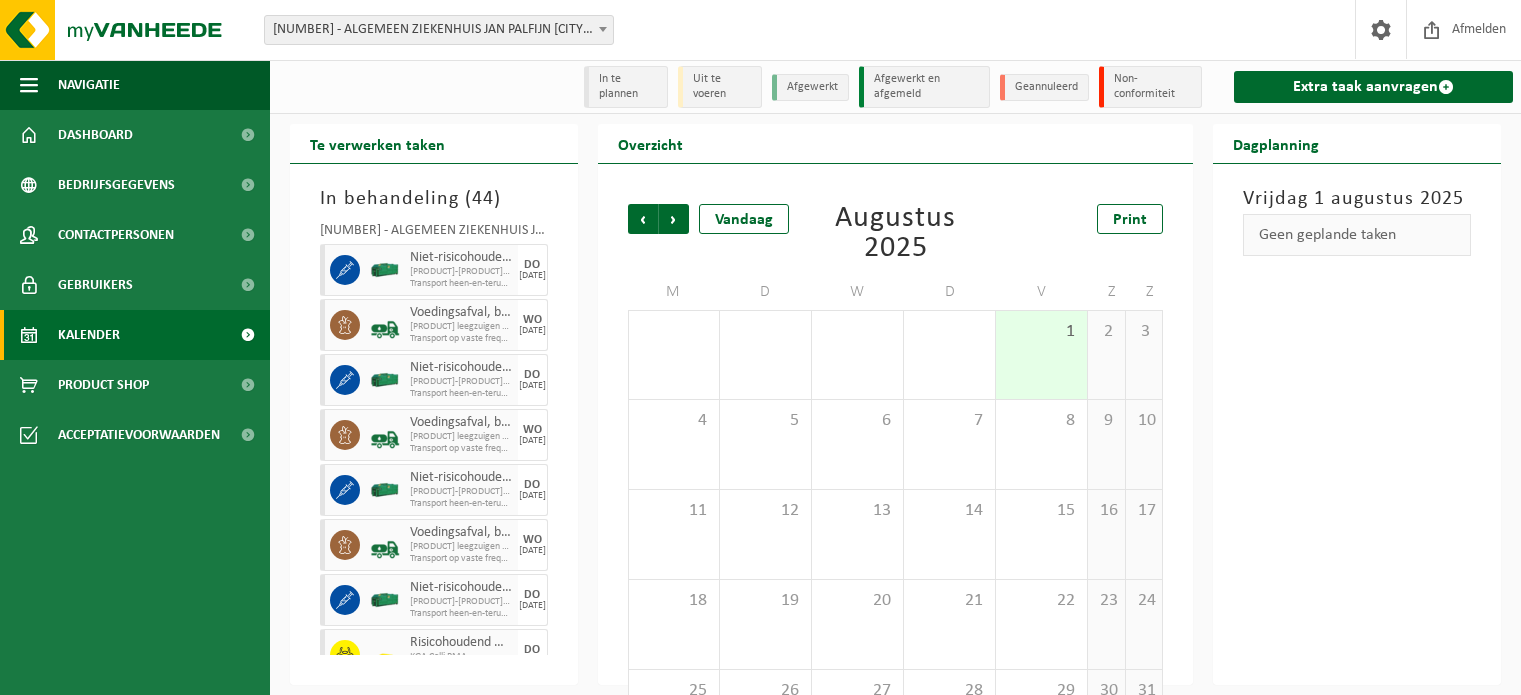 scroll, scrollTop: 0, scrollLeft: 0, axis: both 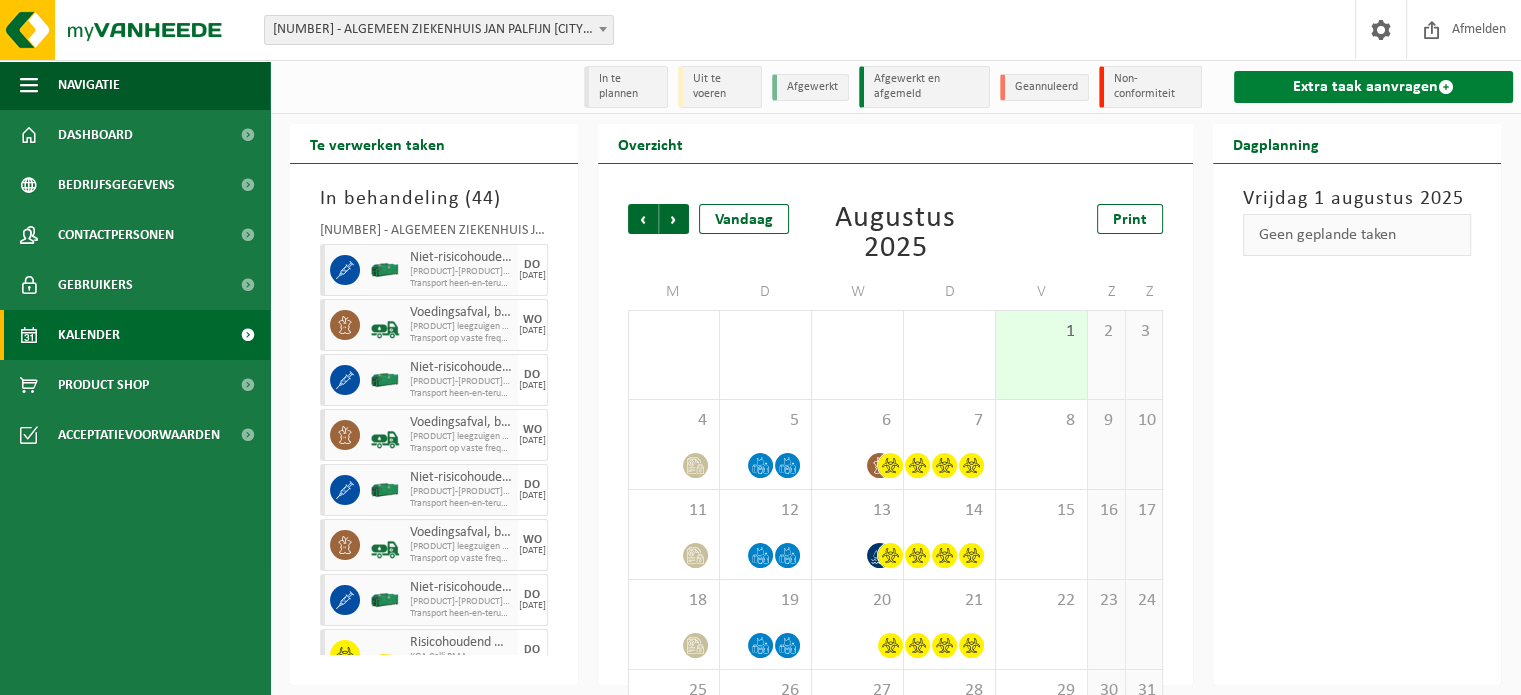 click on "Extra taak aanvragen" at bounding box center (1373, 87) 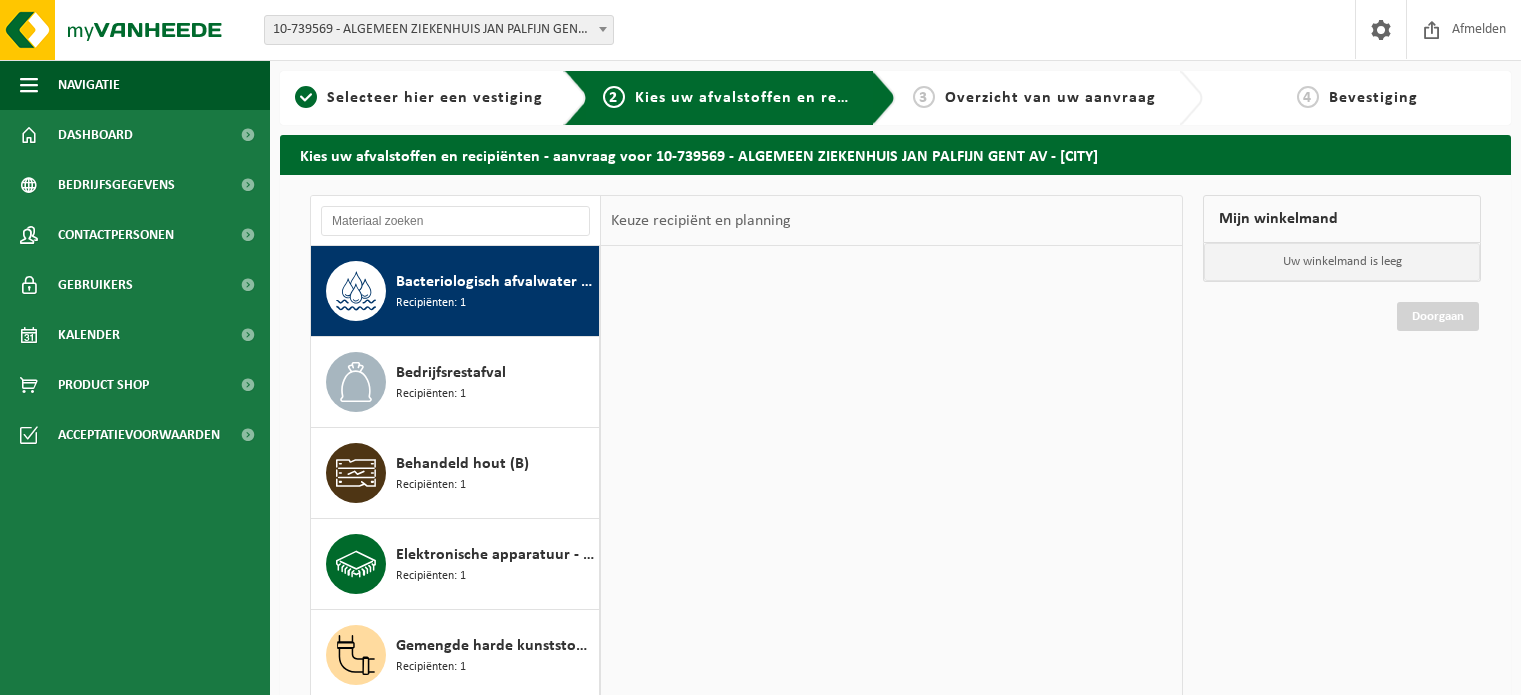 scroll, scrollTop: 0, scrollLeft: 0, axis: both 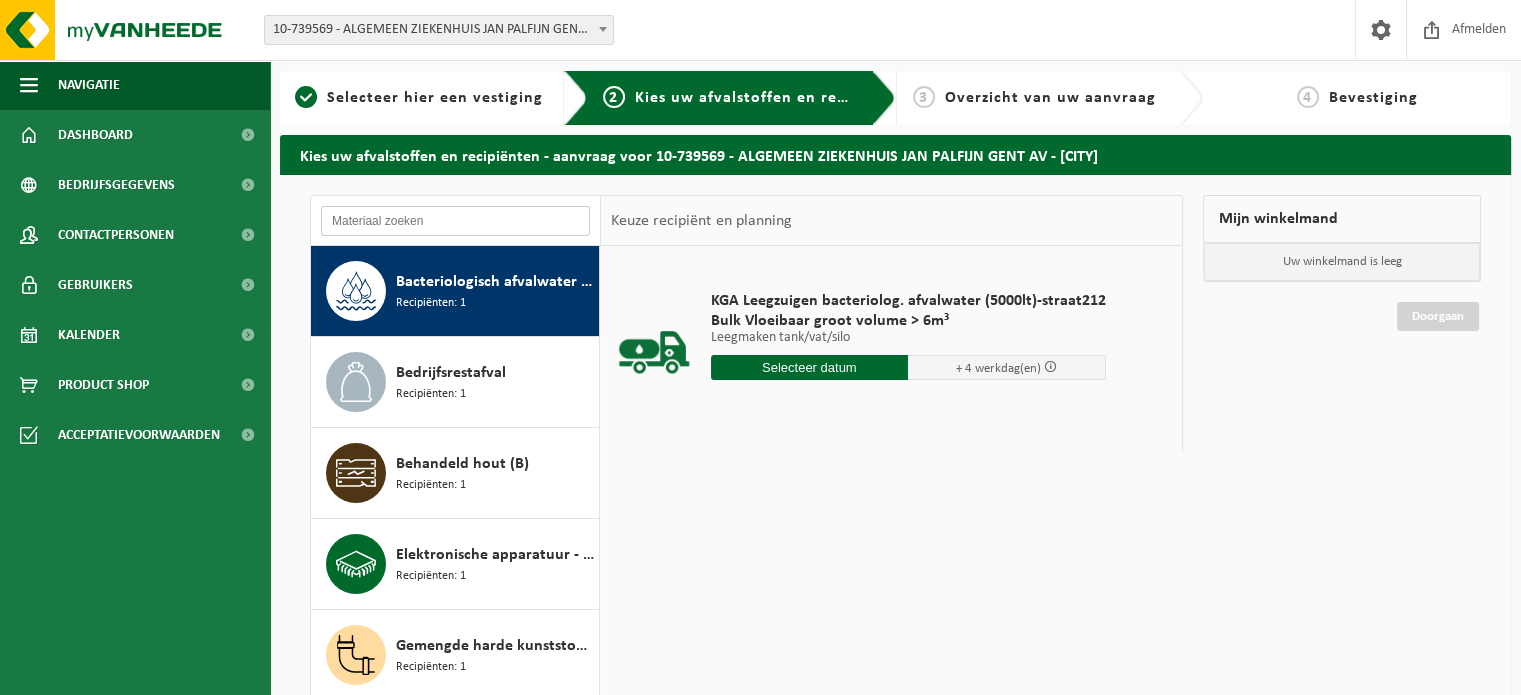 click at bounding box center (455, 221) 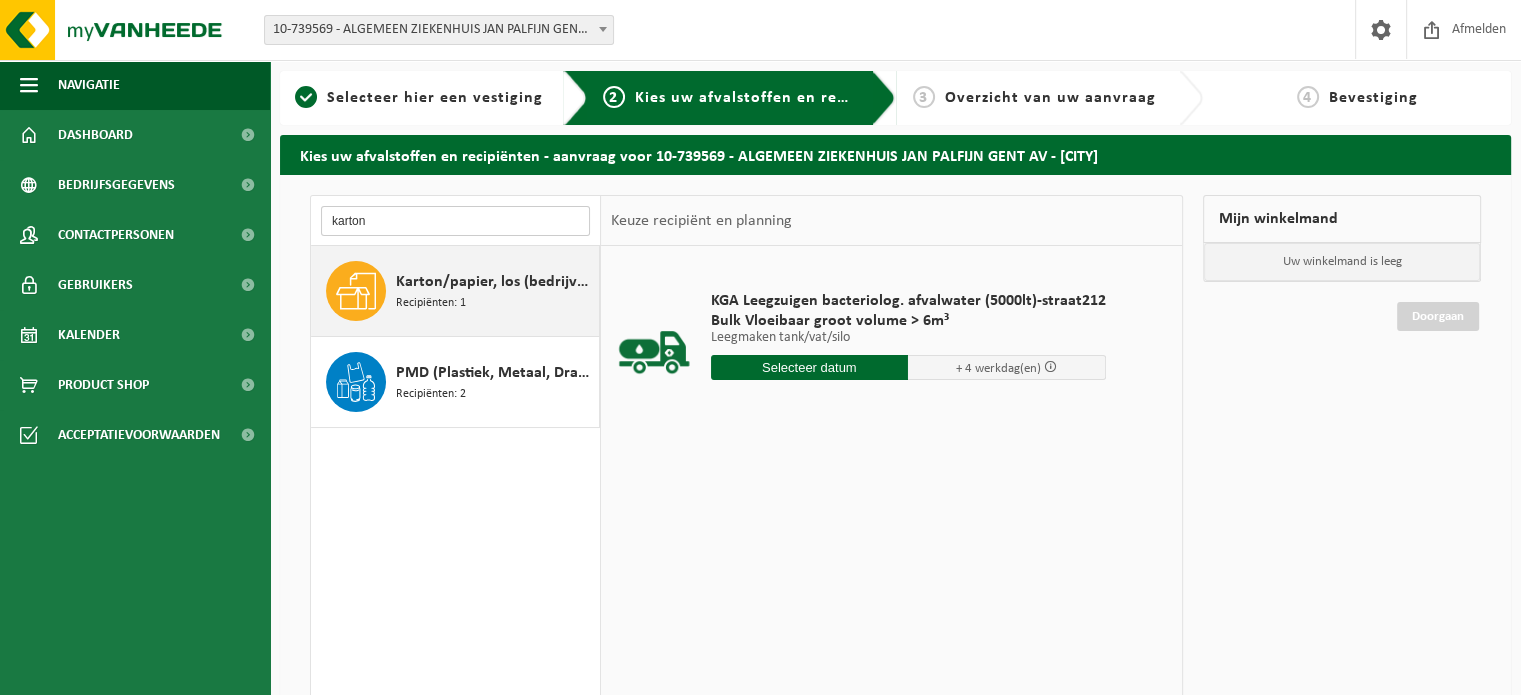 type on "karton" 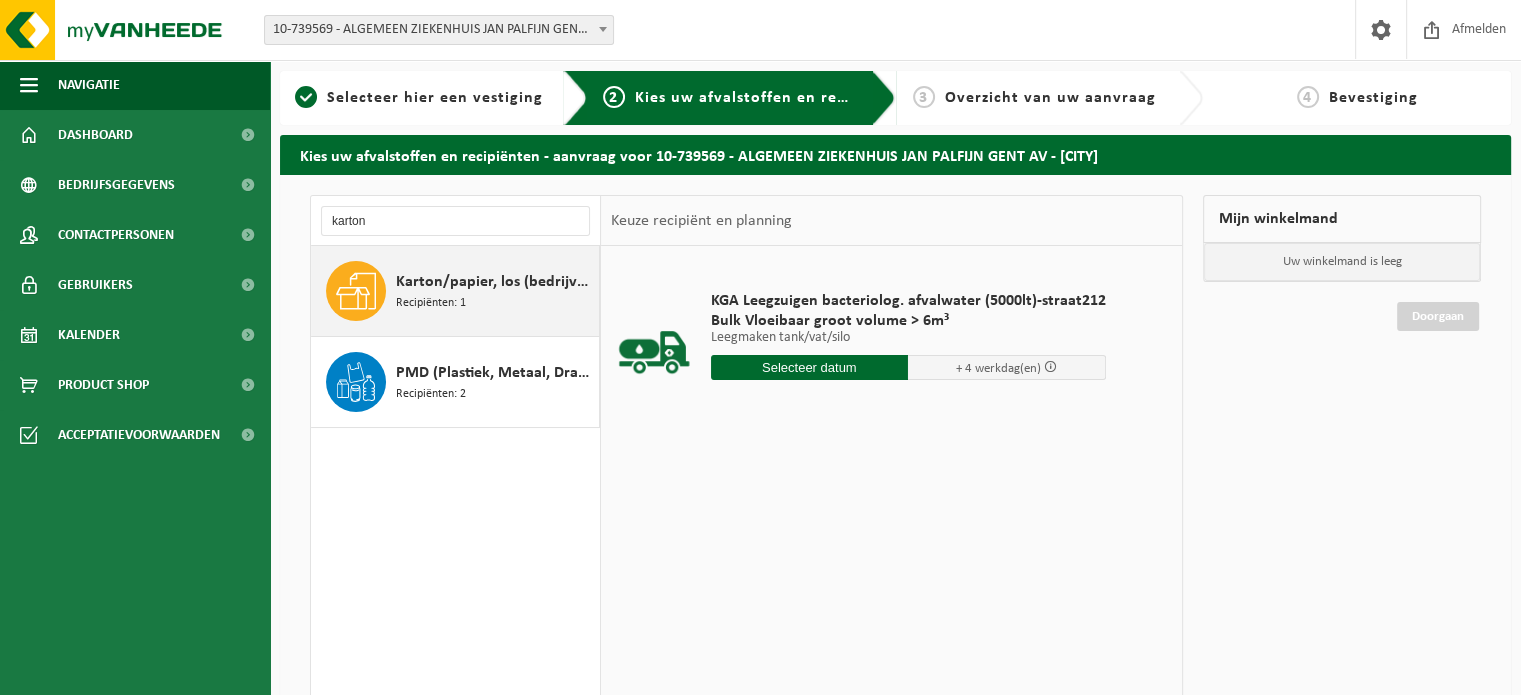 click on "Karton/papier, los (bedrijven)" at bounding box center [495, 282] 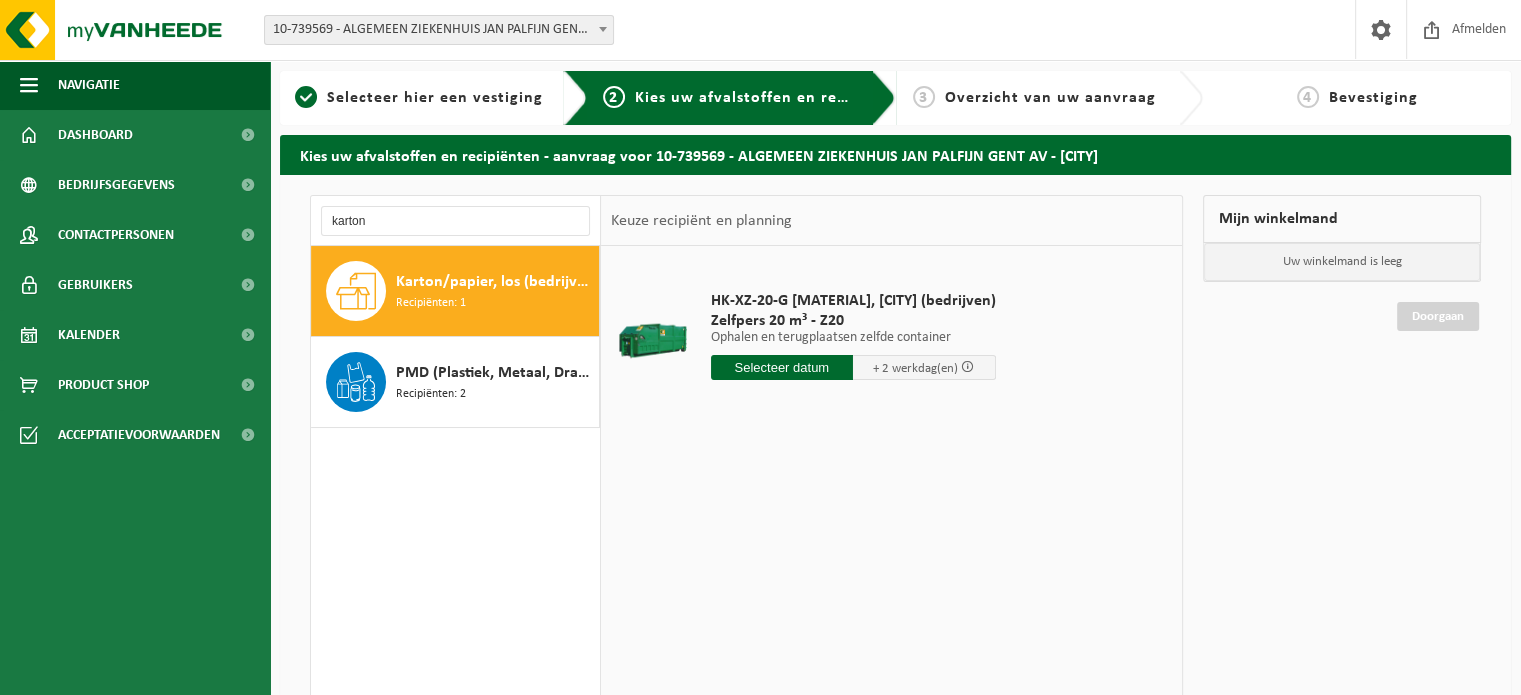 click at bounding box center [782, 367] 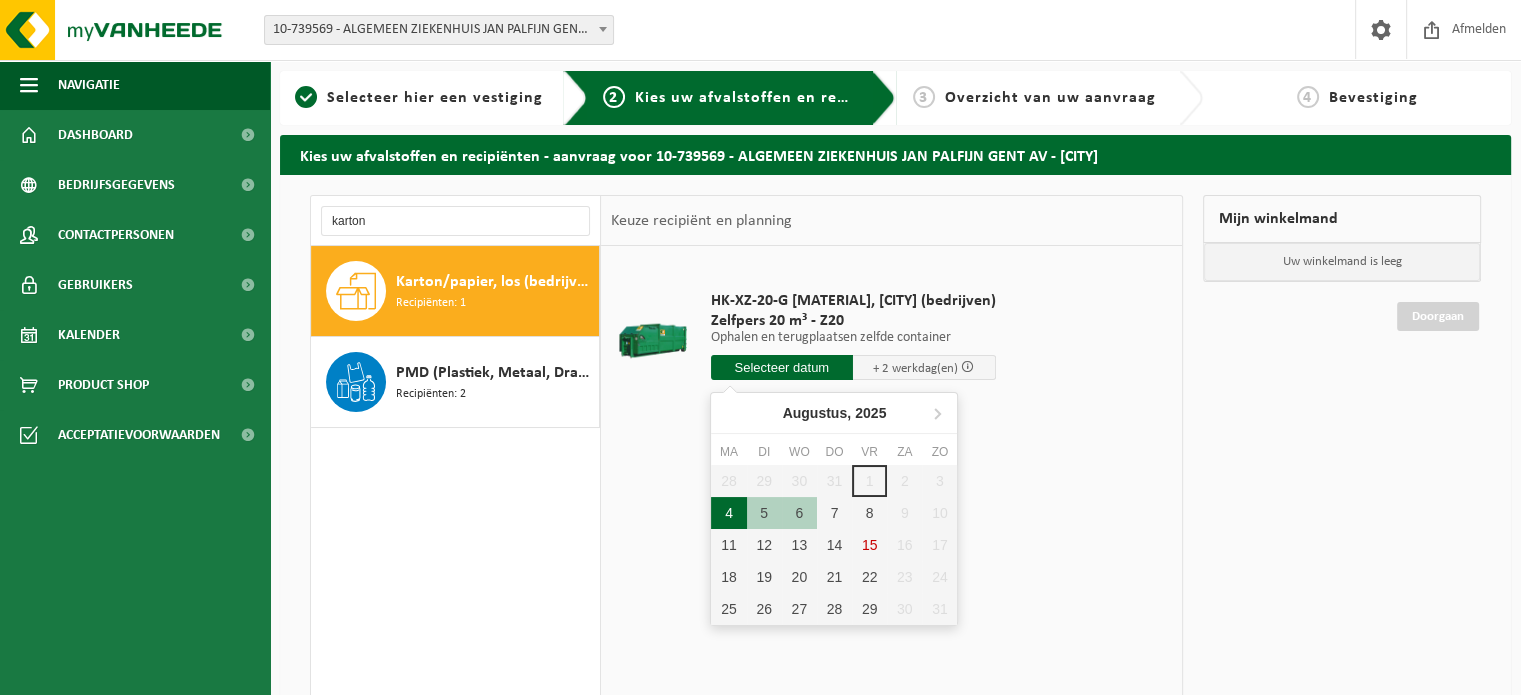 click on "4" at bounding box center [728, 513] 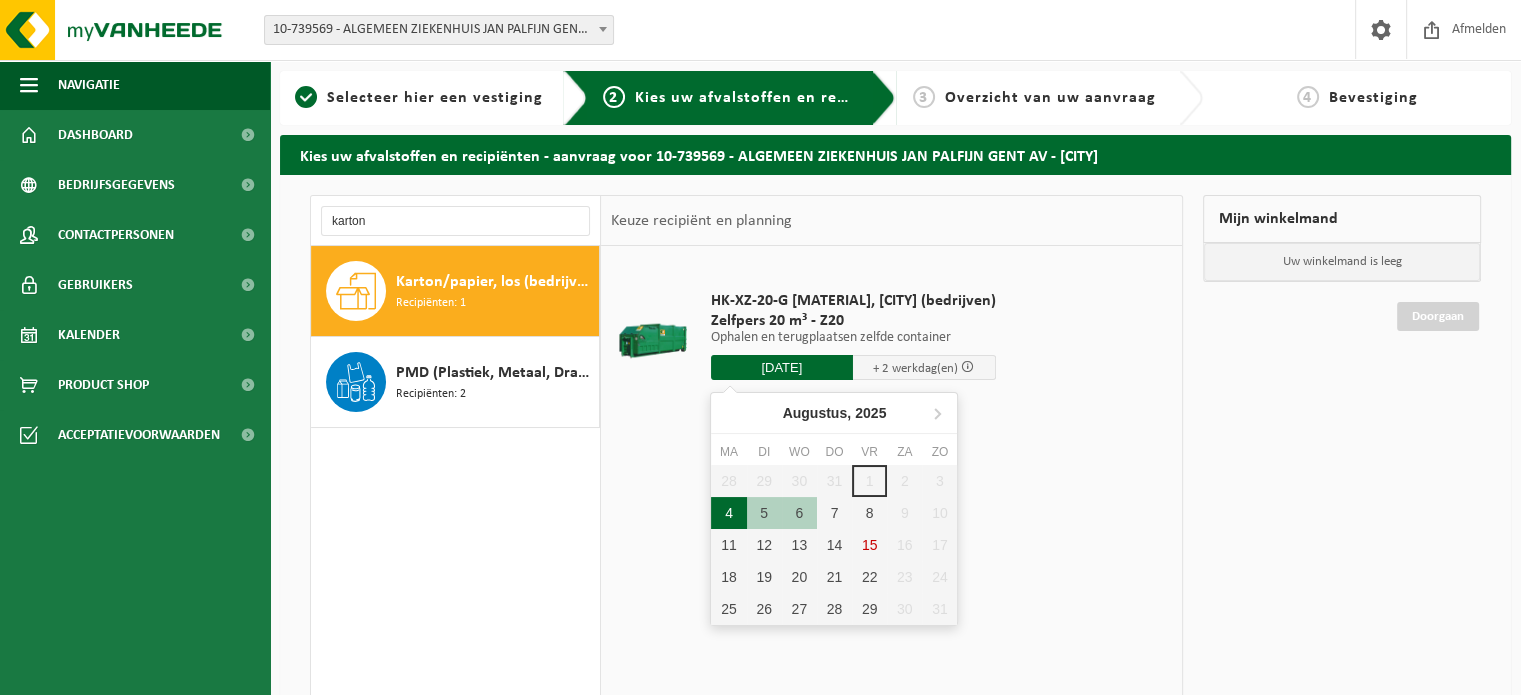 type on "Van 2025-08-04" 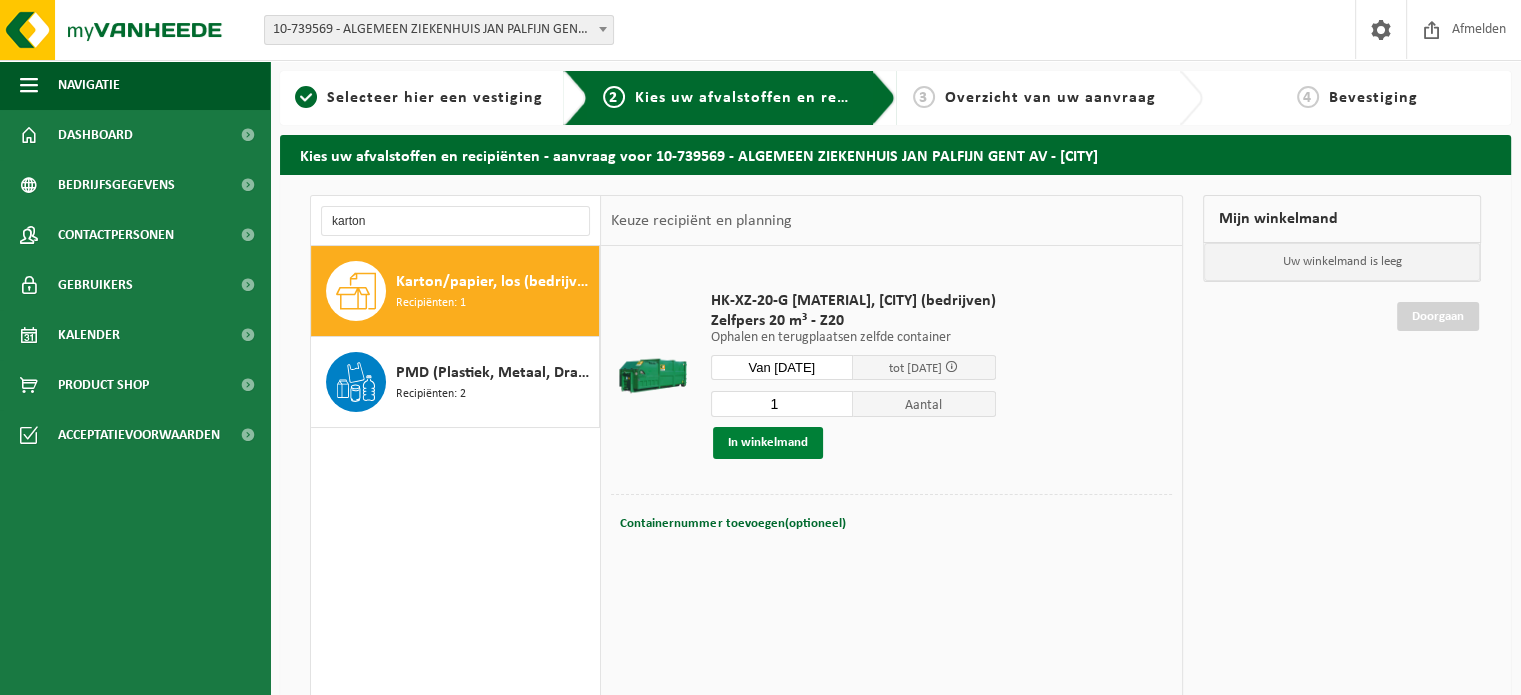 click on "In winkelmand" at bounding box center [768, 443] 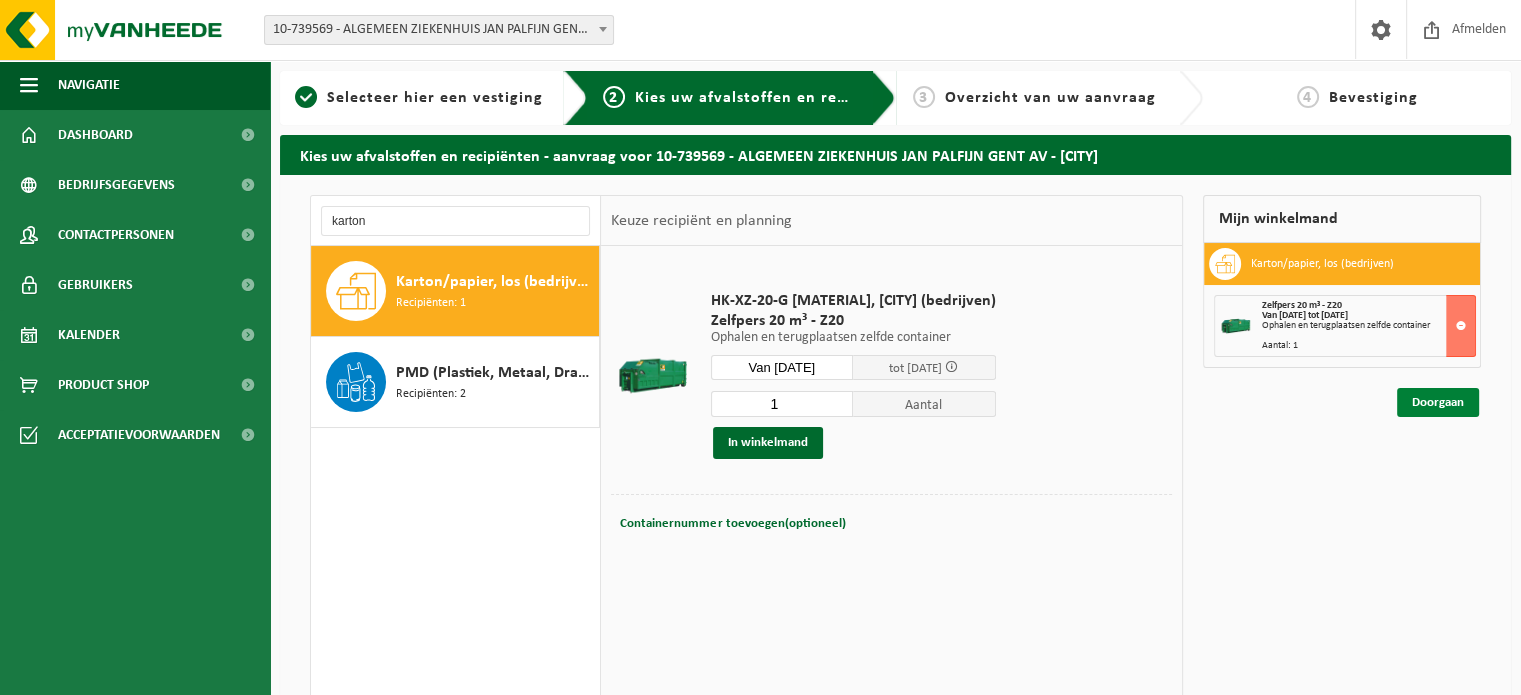 click on "Doorgaan" at bounding box center (1438, 402) 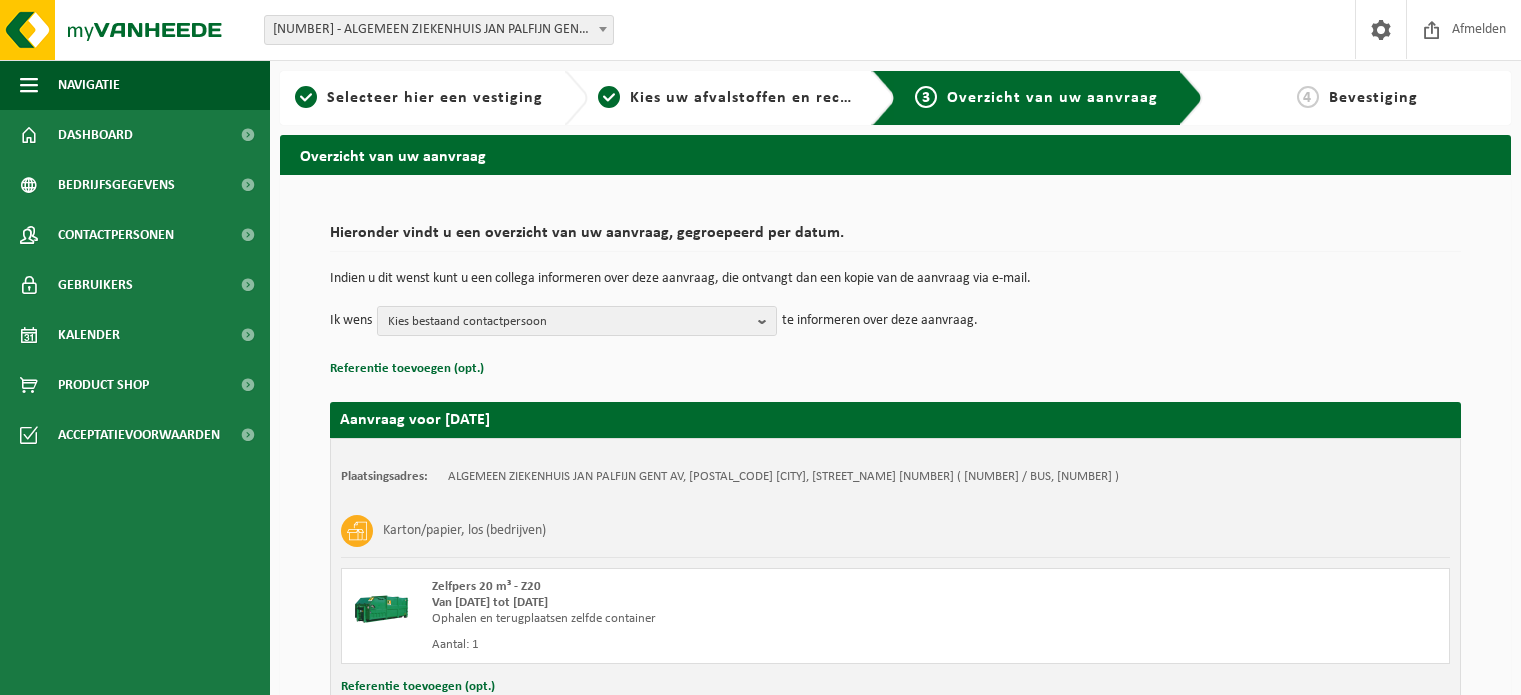 scroll, scrollTop: 0, scrollLeft: 0, axis: both 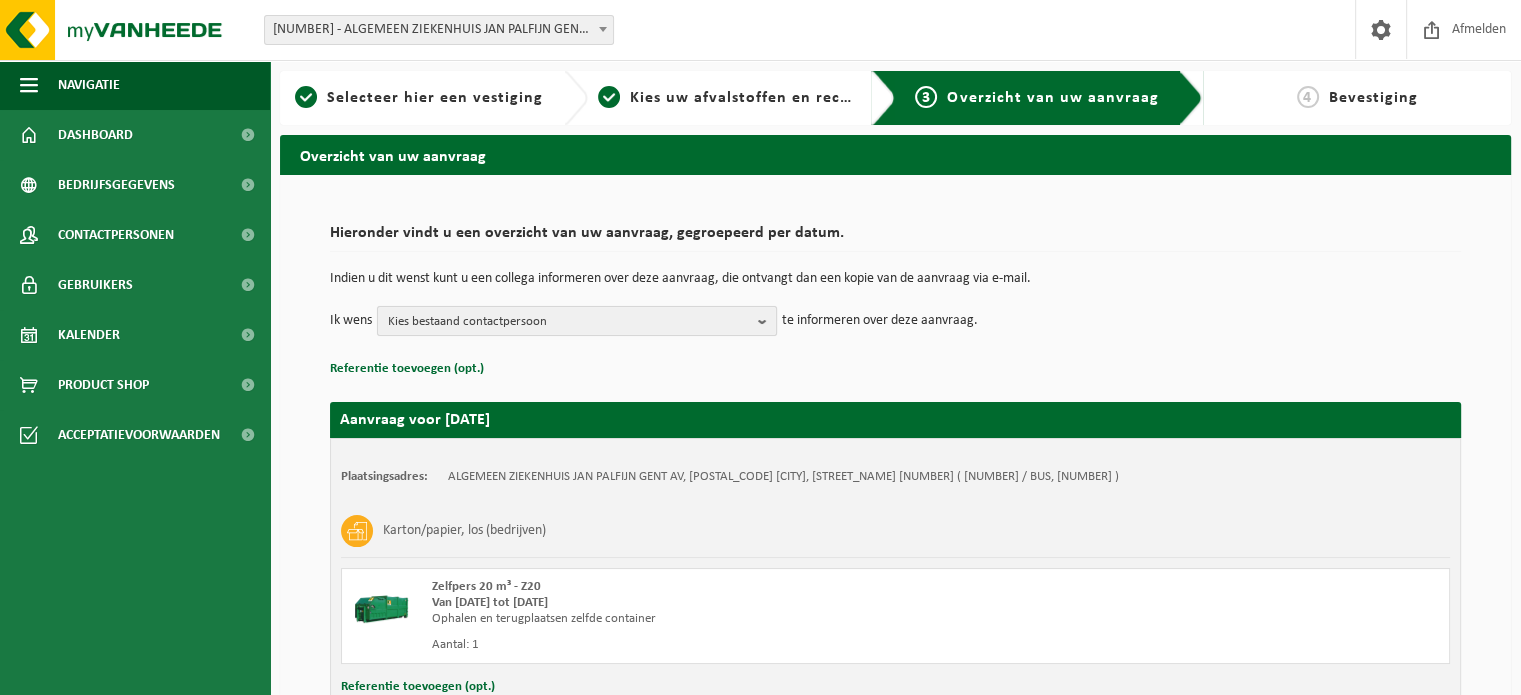 click at bounding box center [767, 321] 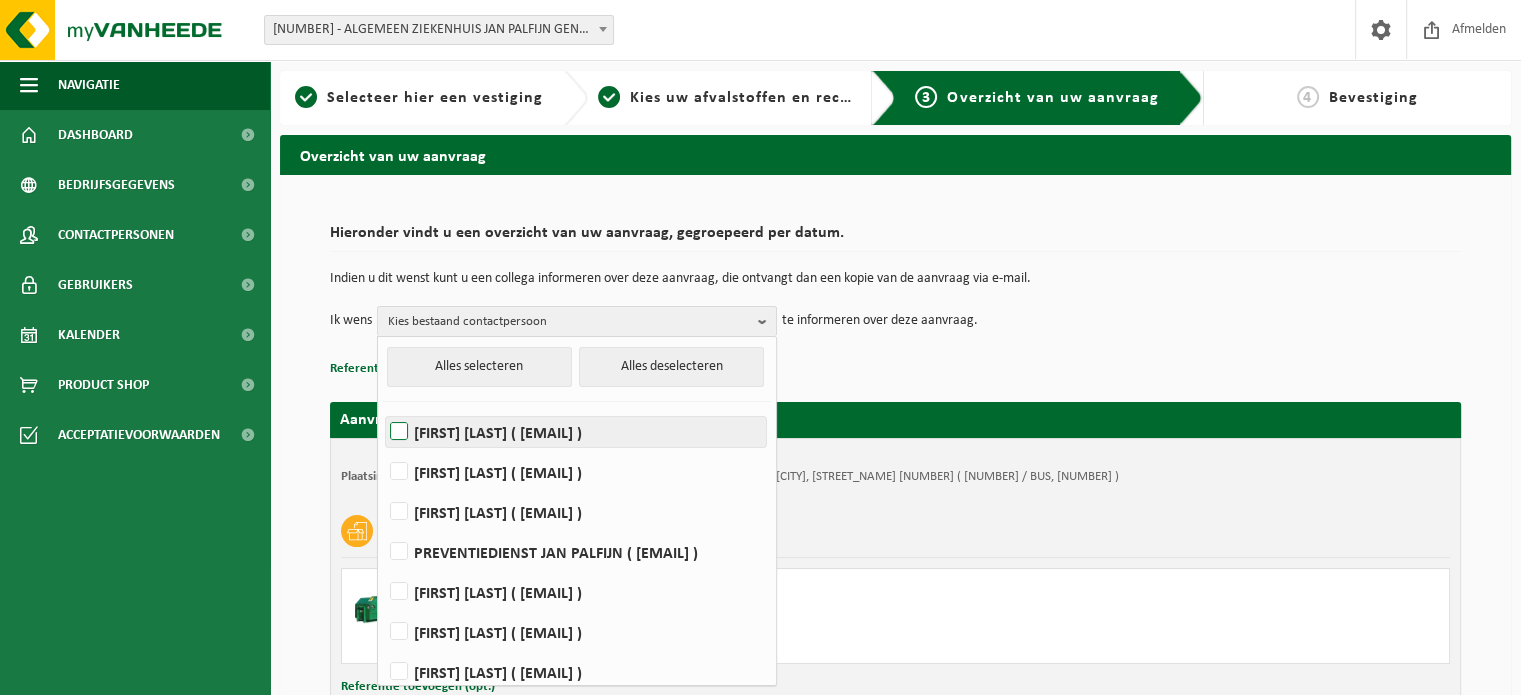 scroll, scrollTop: 89, scrollLeft: 0, axis: vertical 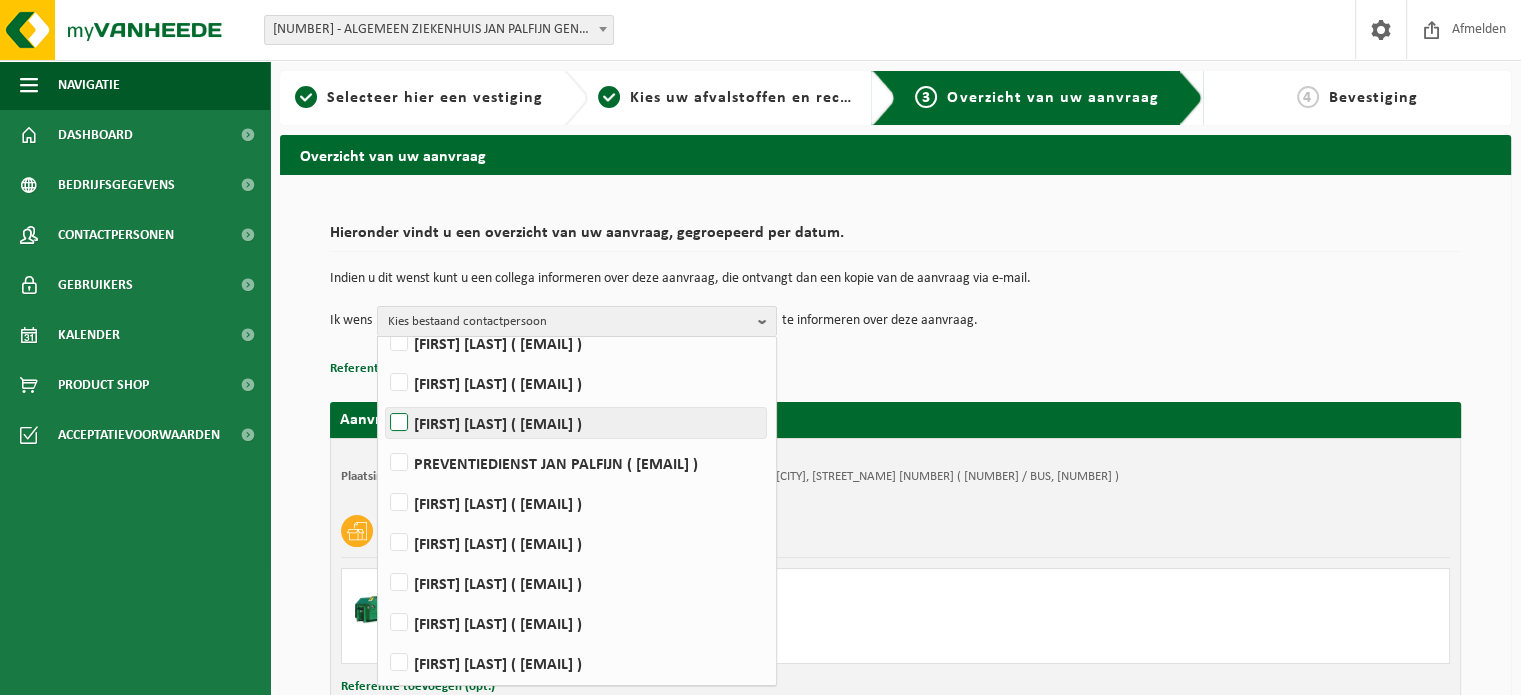 click on "Claudia Hoste ( claudia.hoste@janpalfijngent.be )" at bounding box center (576, 423) 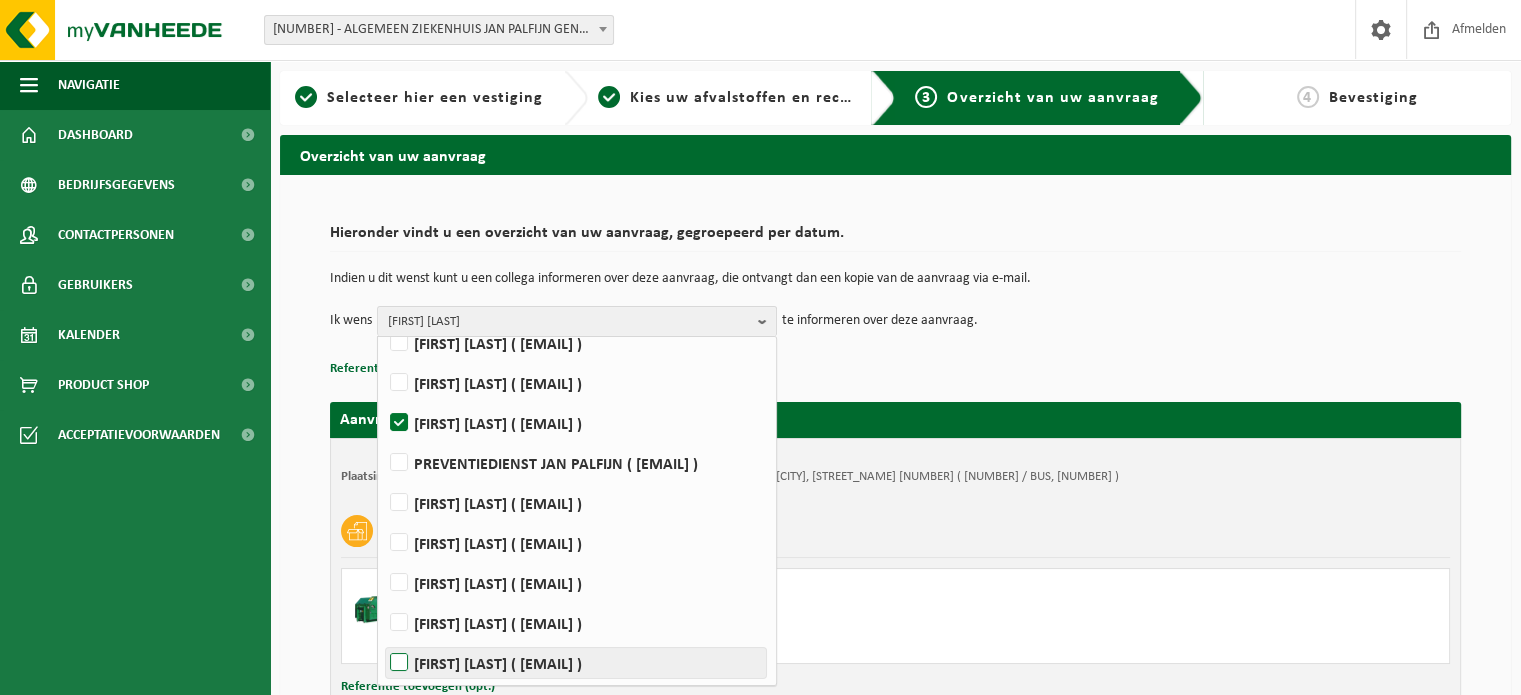click on "Isabelle Van de Walle ( isabelle.vandewalle@janpalfijngent.be )" at bounding box center [576, 663] 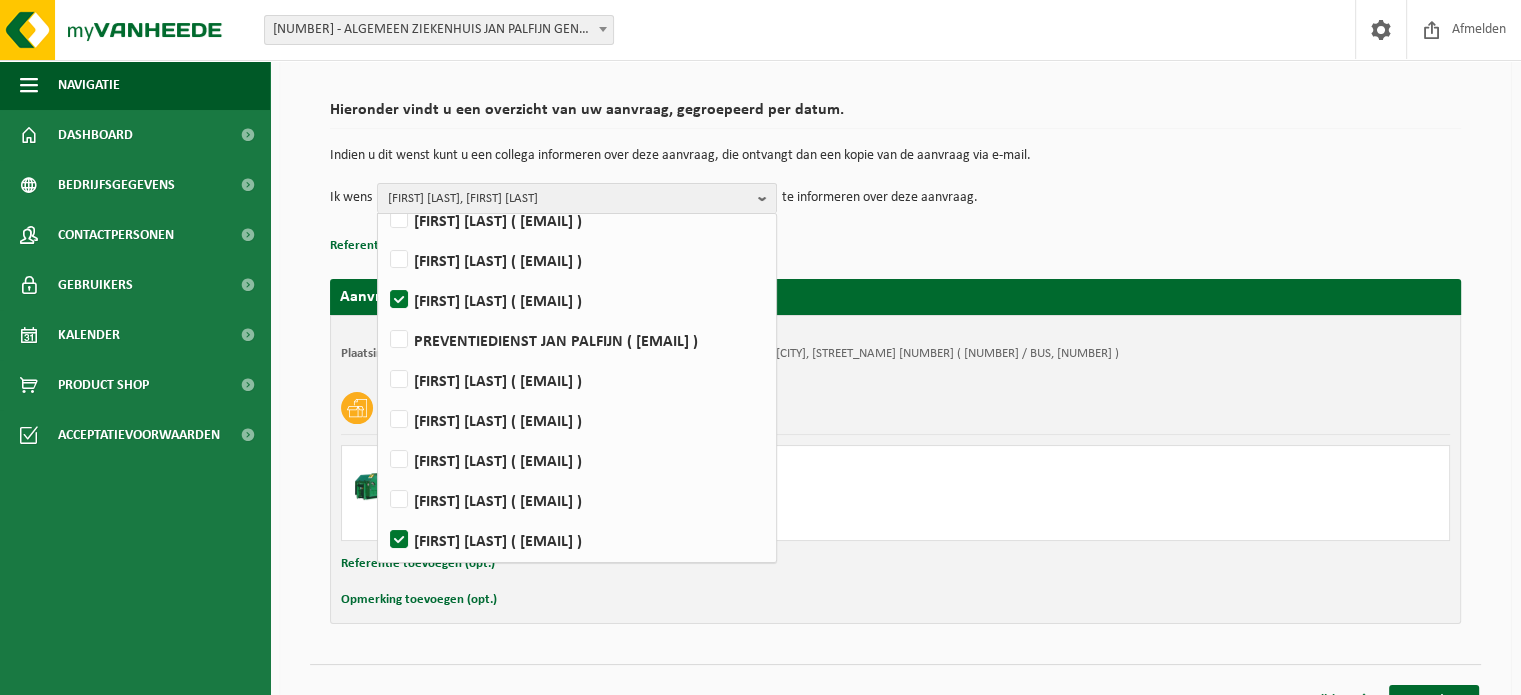 scroll, scrollTop: 151, scrollLeft: 0, axis: vertical 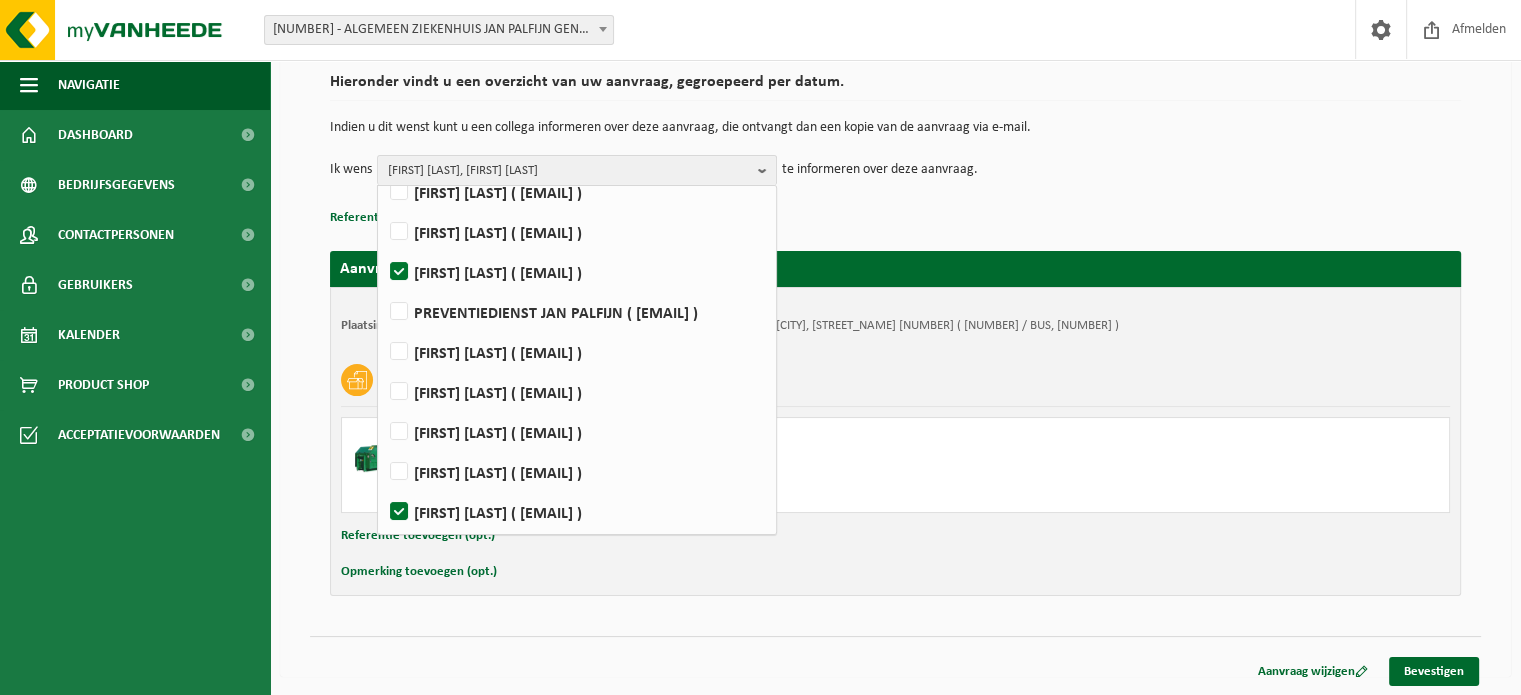 click on "Hieronder vindt u een overzicht van uw aanvraag, gegroepeerd per datum.              Indien u dit wenst kunt u een collega informeren over deze aanvraag, die ontvangt dan een kopie van de aanvraag via e-mail.           Ik wens        Claudia Hoste, Isabelle Van de Walle                   Alles selecteren Alles deselecteren         Isabel De Landsheere ( isabel.delandsheere@janpalfijngent.be )         Kevin DEHERTOGHE ( kevin.dehertoghe@janpalfijngent.be )         Claudia Hoste ( claudia.hoste@janpalfijngent.be )         PREVENTIEDIENST JAN PALFIJN ( preventie@janpalfijngent.be )         KOEN LAMBERIGTS ( koen.lamberigts@janpalfijngent.be )         WOUT MESTDACH ( wout.mestdach@janpalfijngent.be )         TILLY NAESSENS ( tilly.naessens@janpalfijngent.be )         Bert Ockerman ( bert.ockerman@janpalfijngent.be )         Isabelle Van de Walle ( isabelle.vandewalle@janpalfijngent.be )              te informeren over deze aanvraag.               Referentie toevoegen (opt.)" at bounding box center [895, 147] 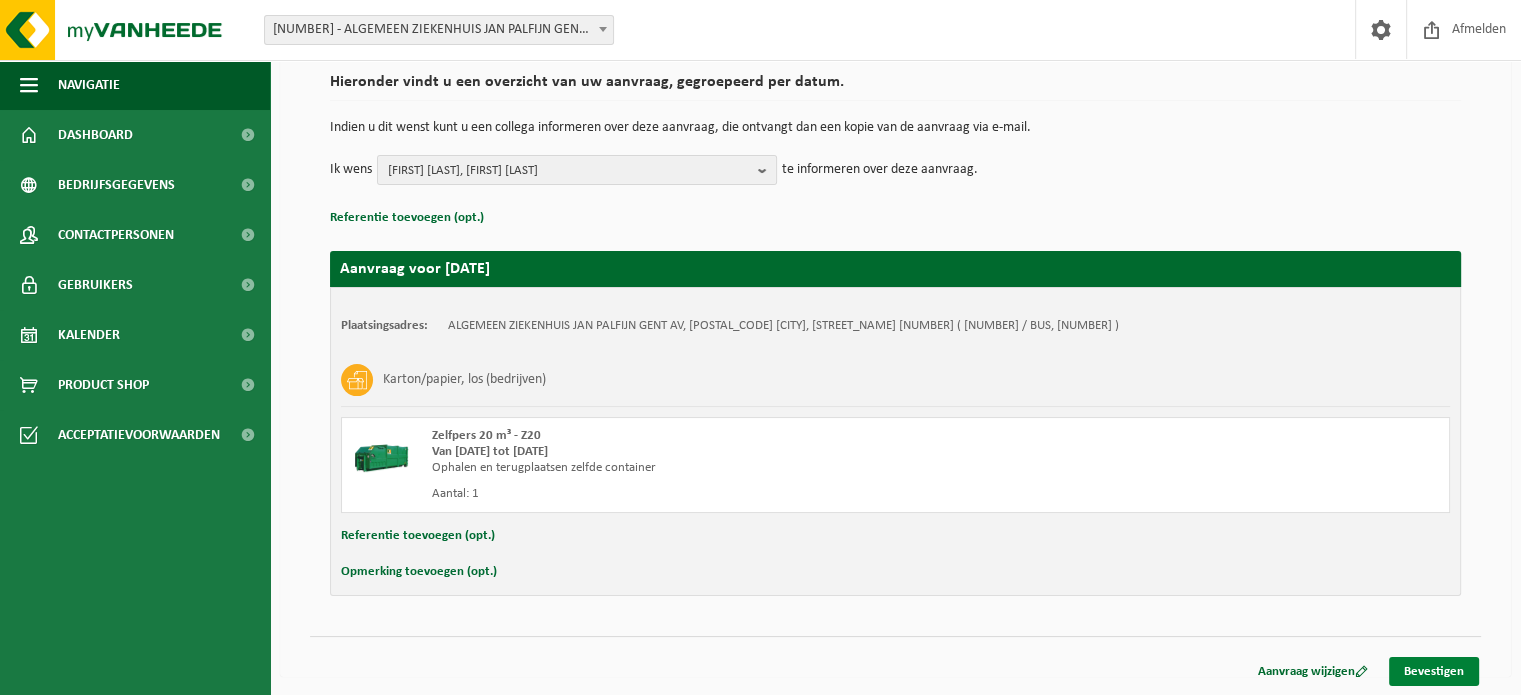 click on "Bevestigen" at bounding box center (1434, 671) 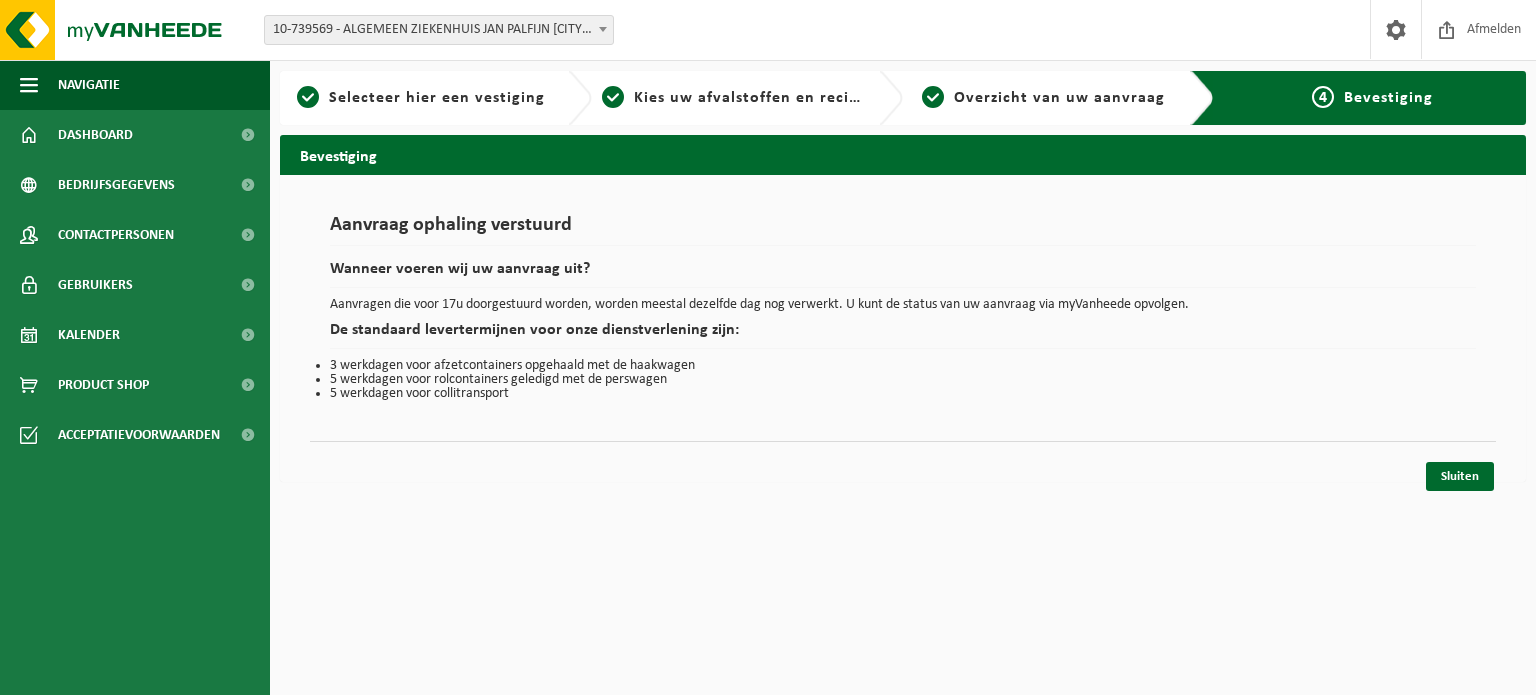 scroll, scrollTop: 0, scrollLeft: 0, axis: both 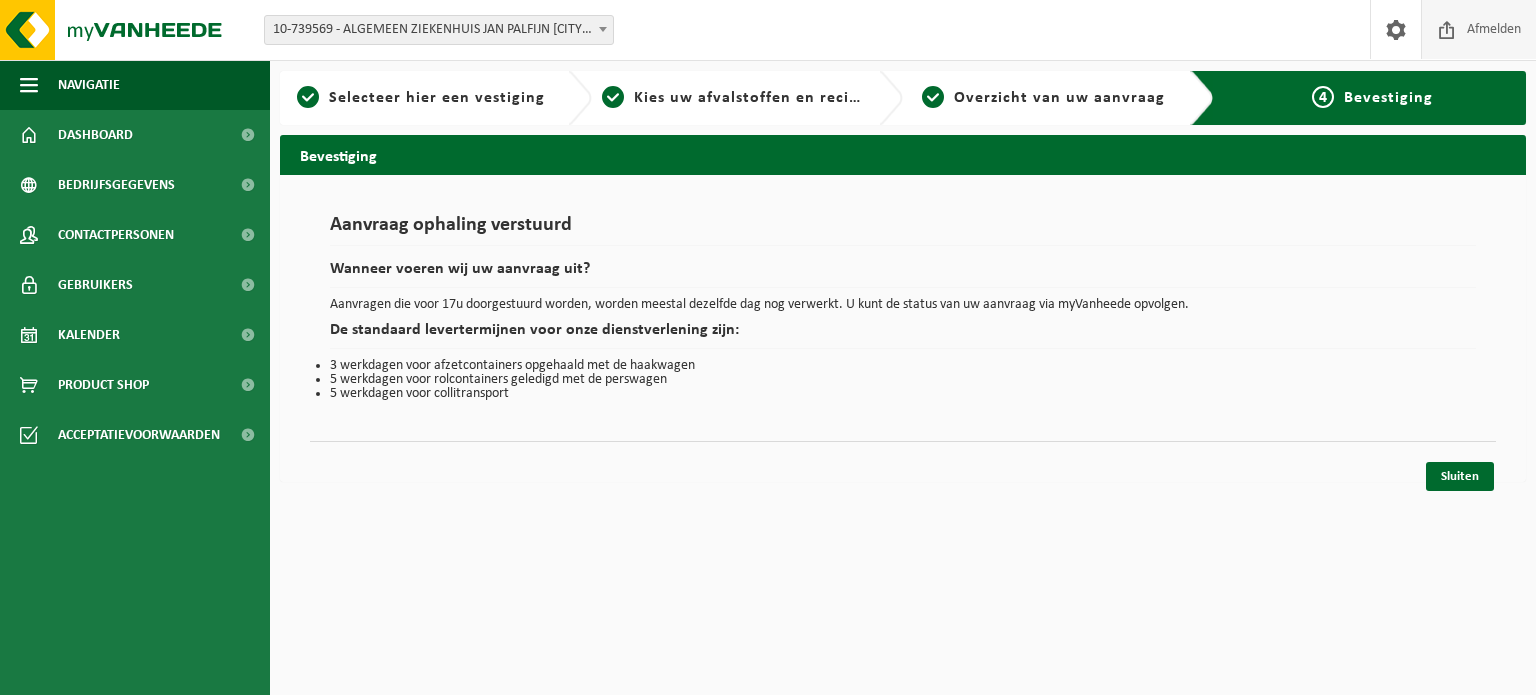 click on "Afmelden" at bounding box center [1494, 29] 